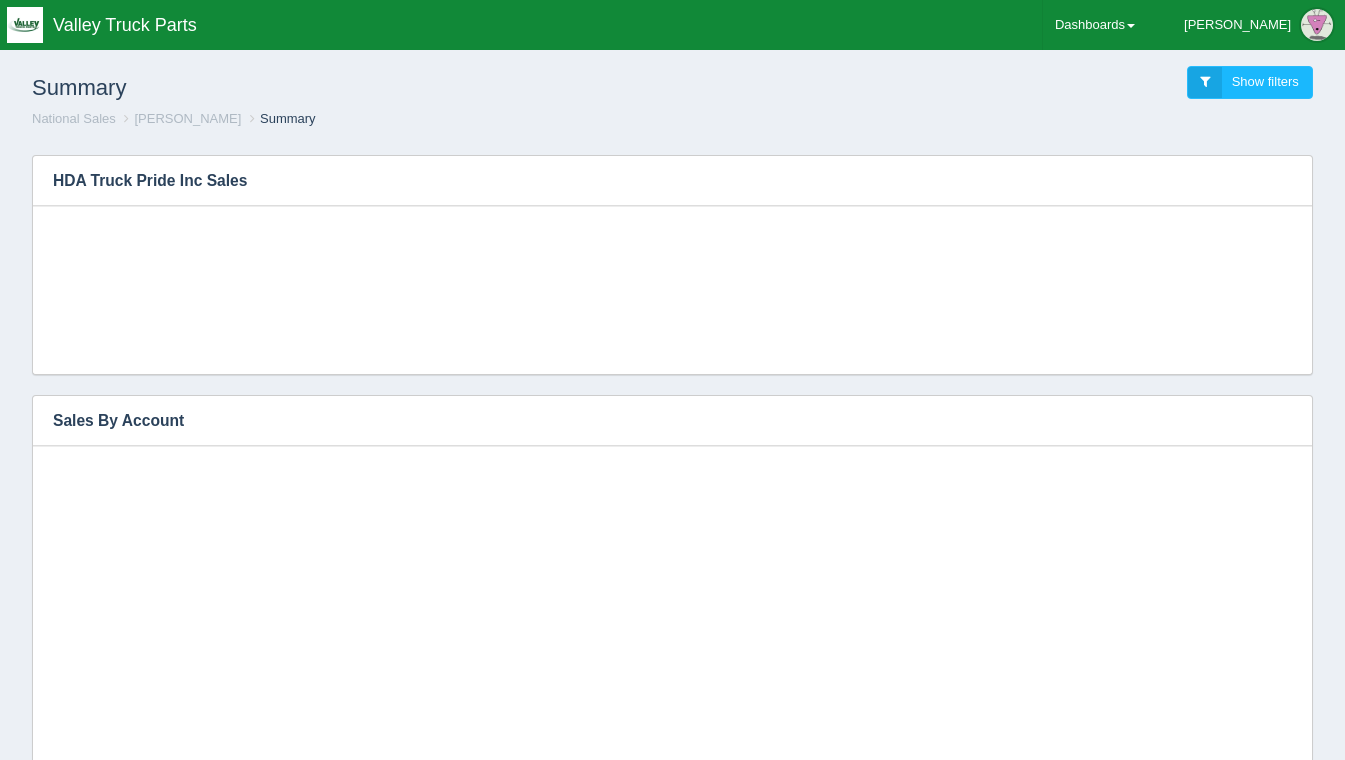 scroll, scrollTop: 393, scrollLeft: 0, axis: vertical 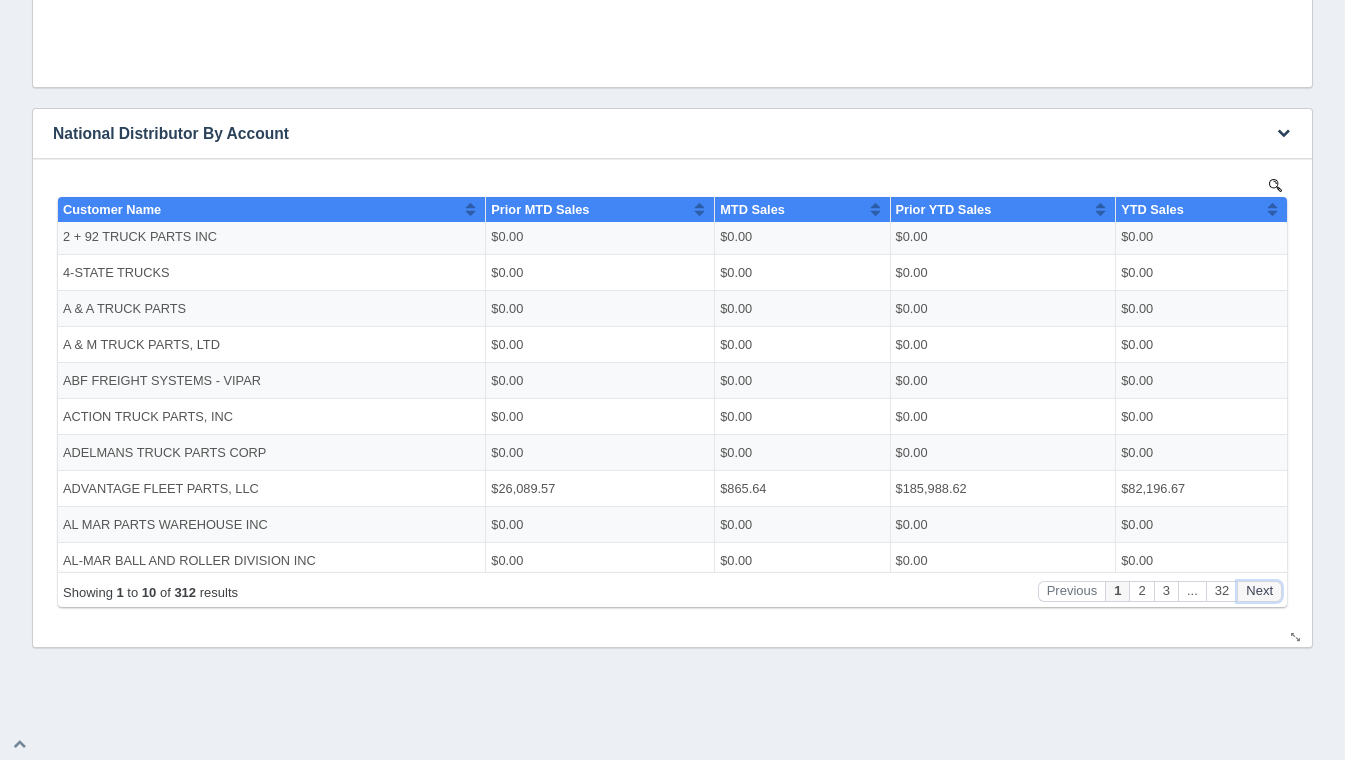 click on "Next" at bounding box center [1259, 590] 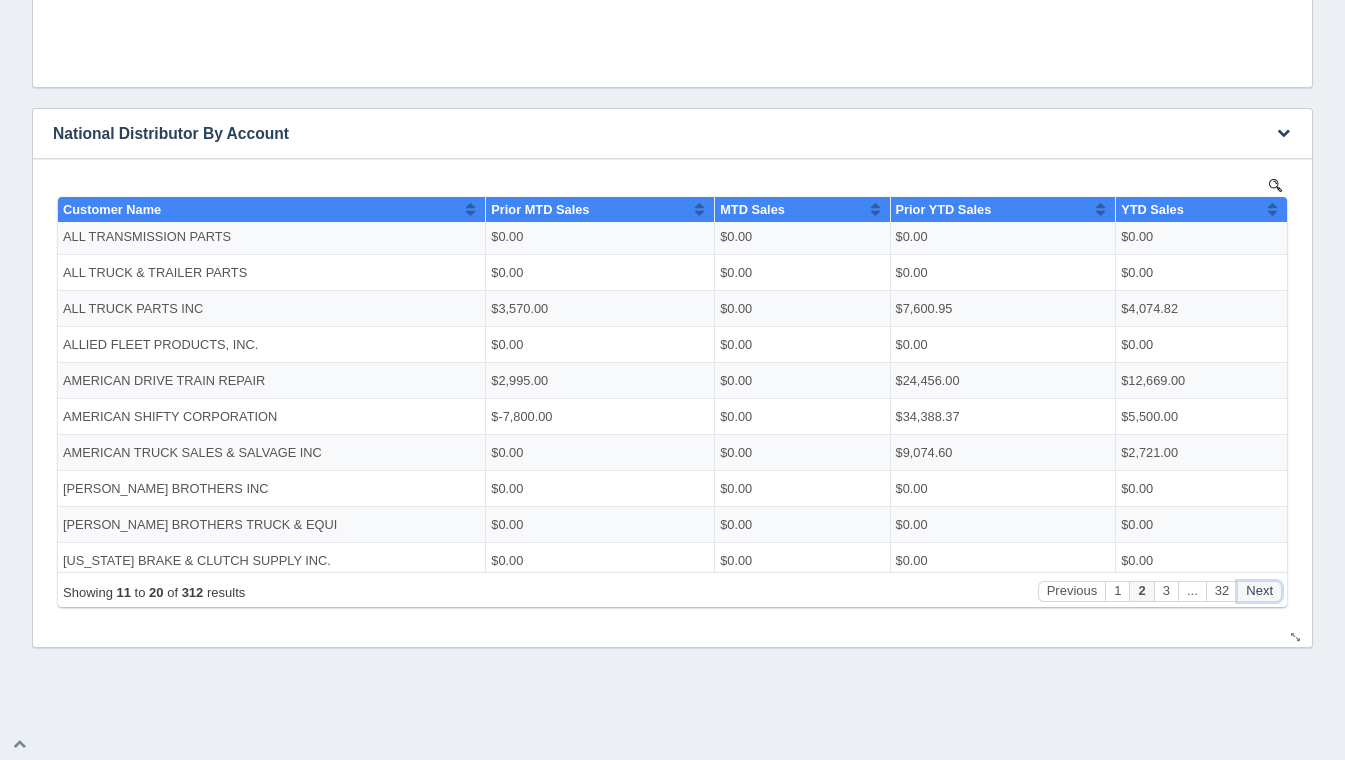 click on "Next" at bounding box center (1259, 590) 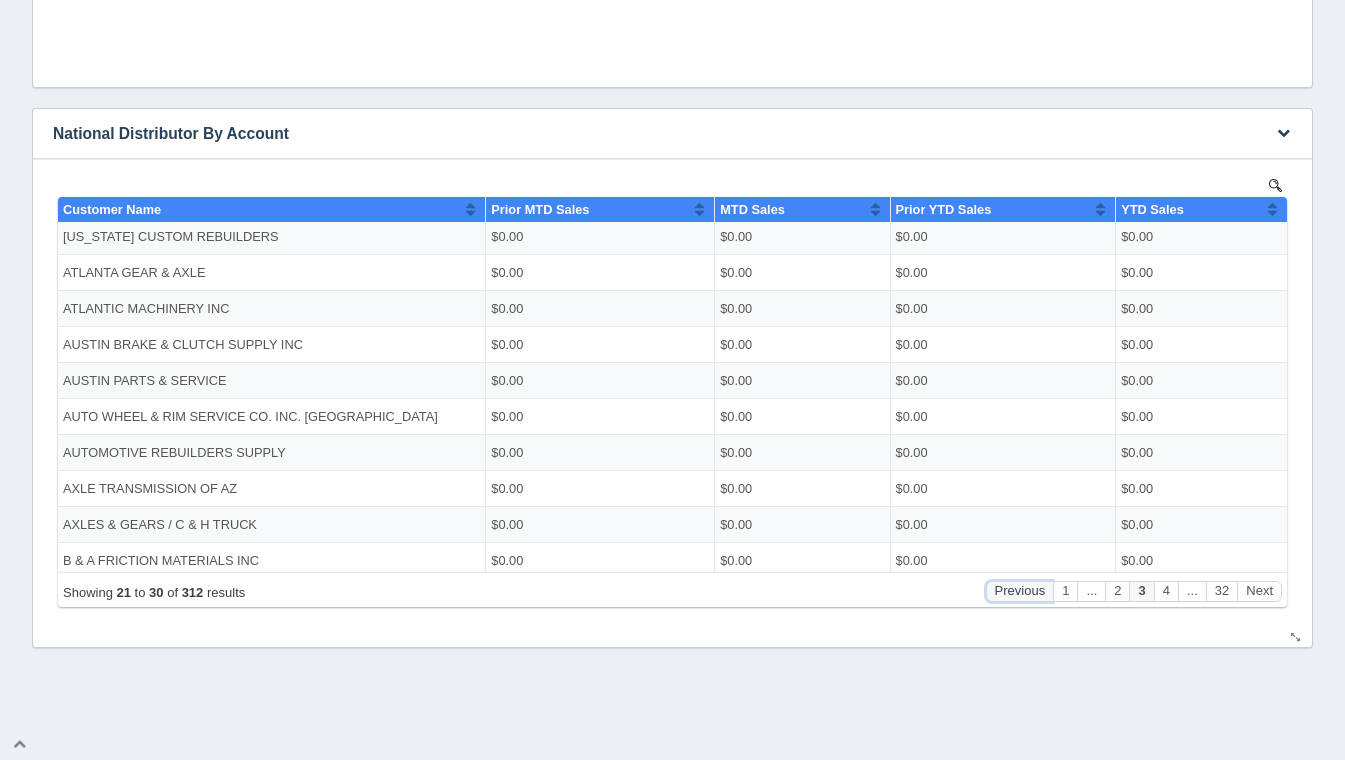 click on "Previous" at bounding box center (1020, 590) 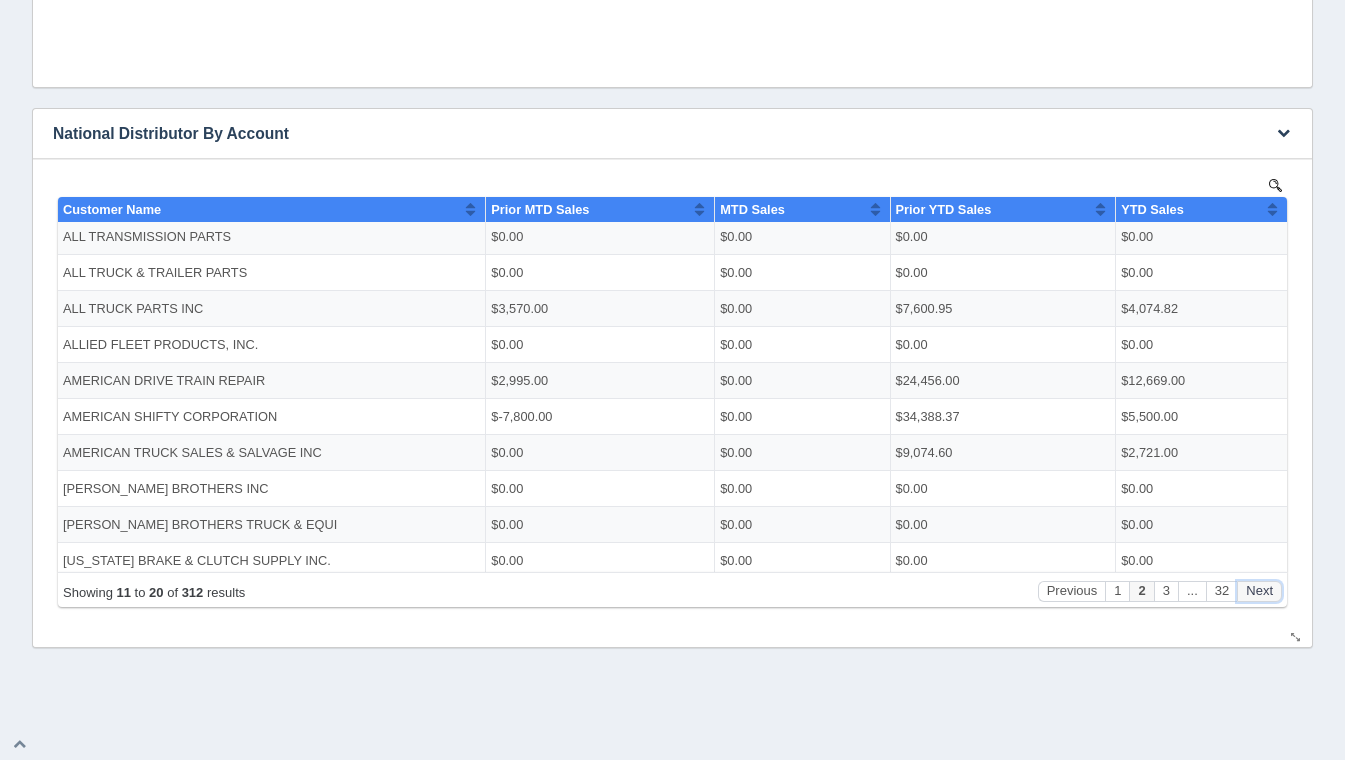 click on "Next" at bounding box center [1259, 590] 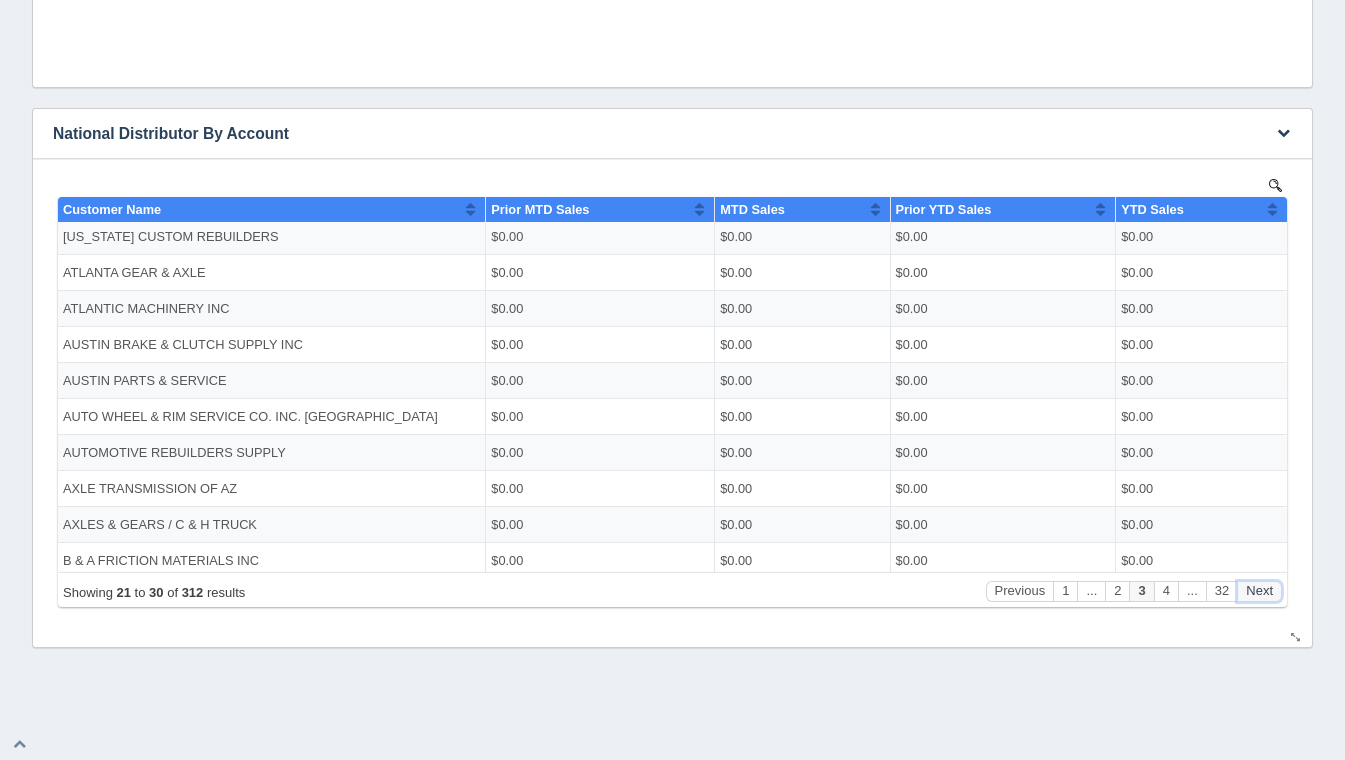 click on "Next" at bounding box center [1259, 590] 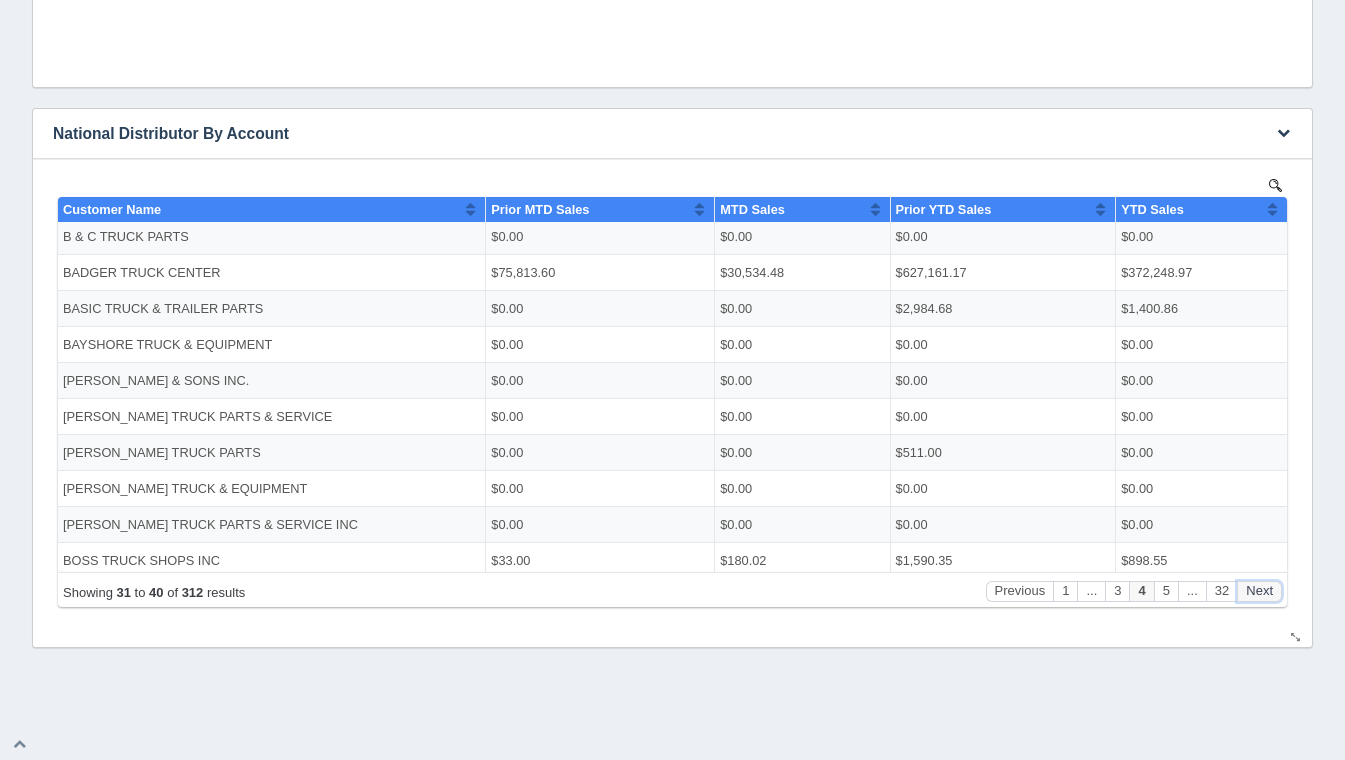 click on "Next" at bounding box center (1259, 590) 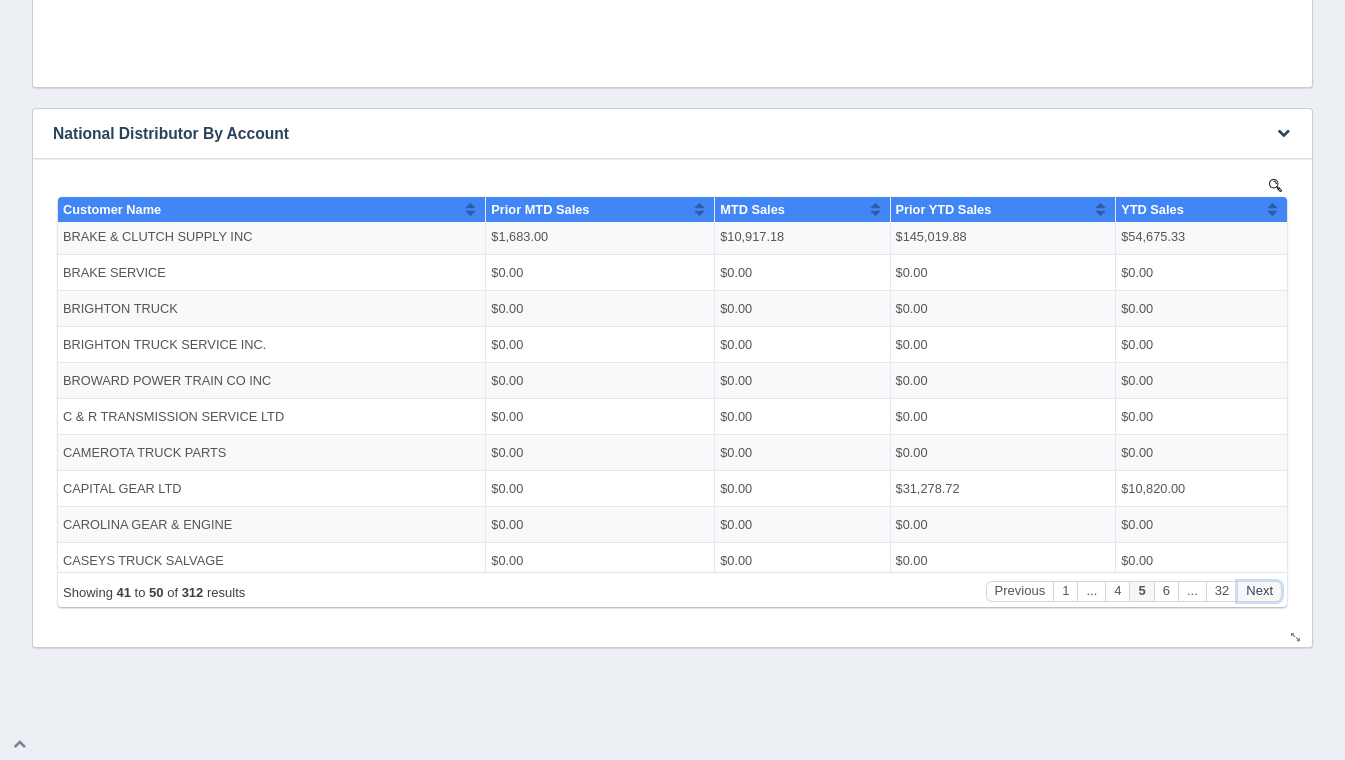 scroll, scrollTop: 0, scrollLeft: 0, axis: both 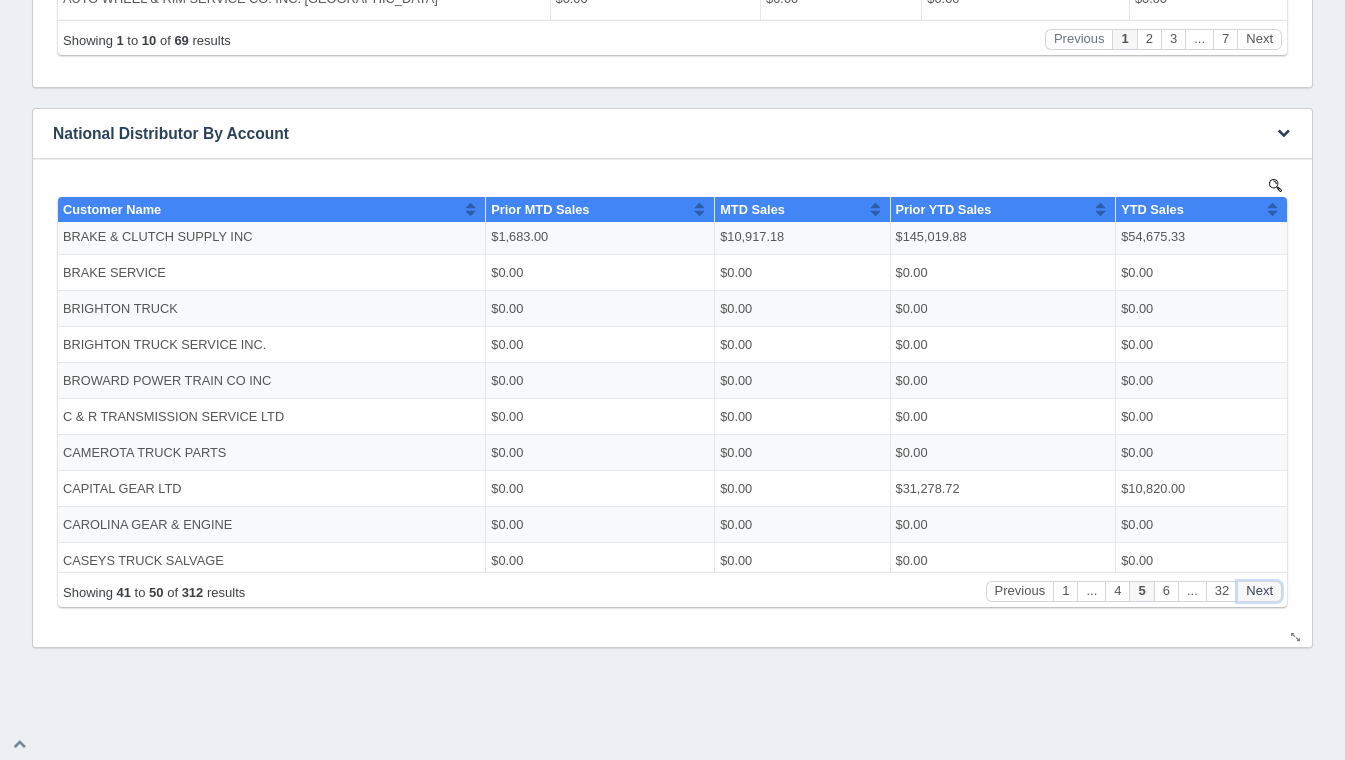 click on "Next" at bounding box center (1259, 590) 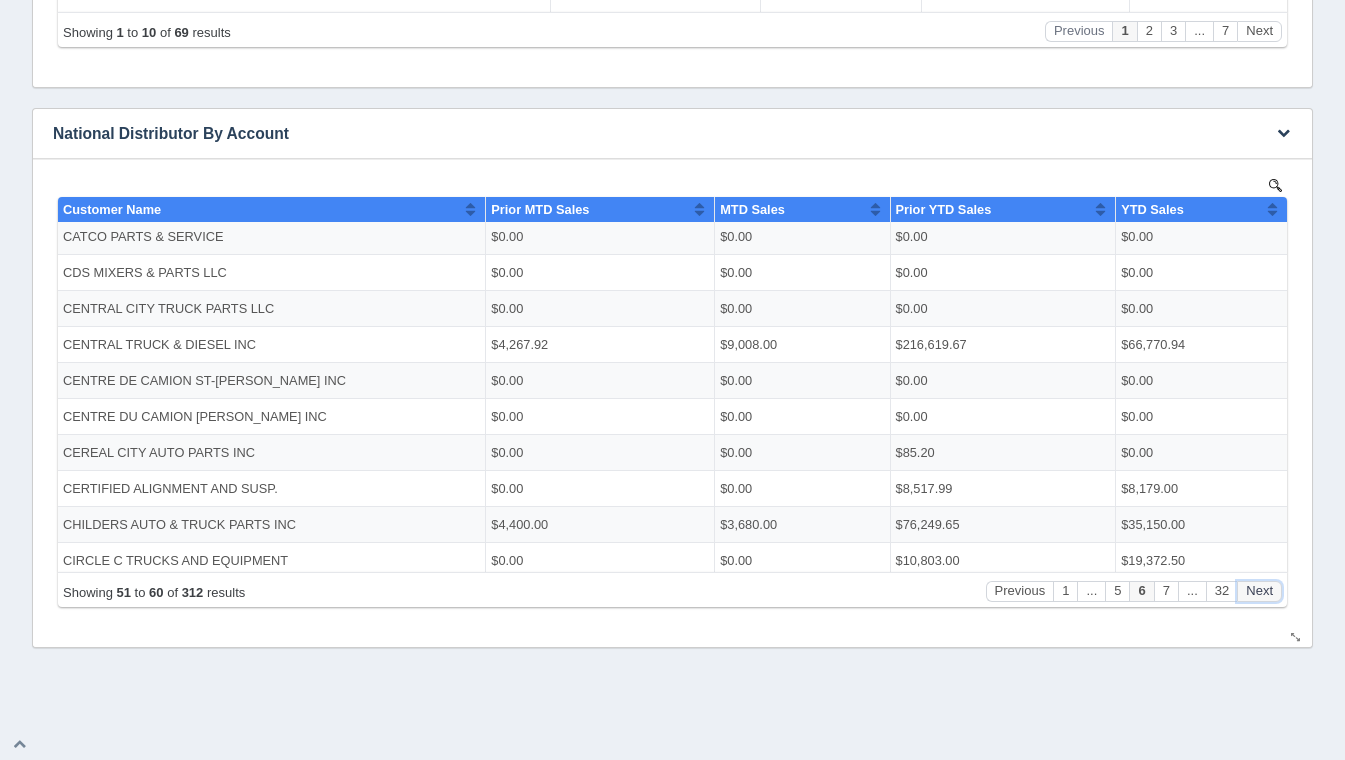 click on "Next" at bounding box center (1259, 590) 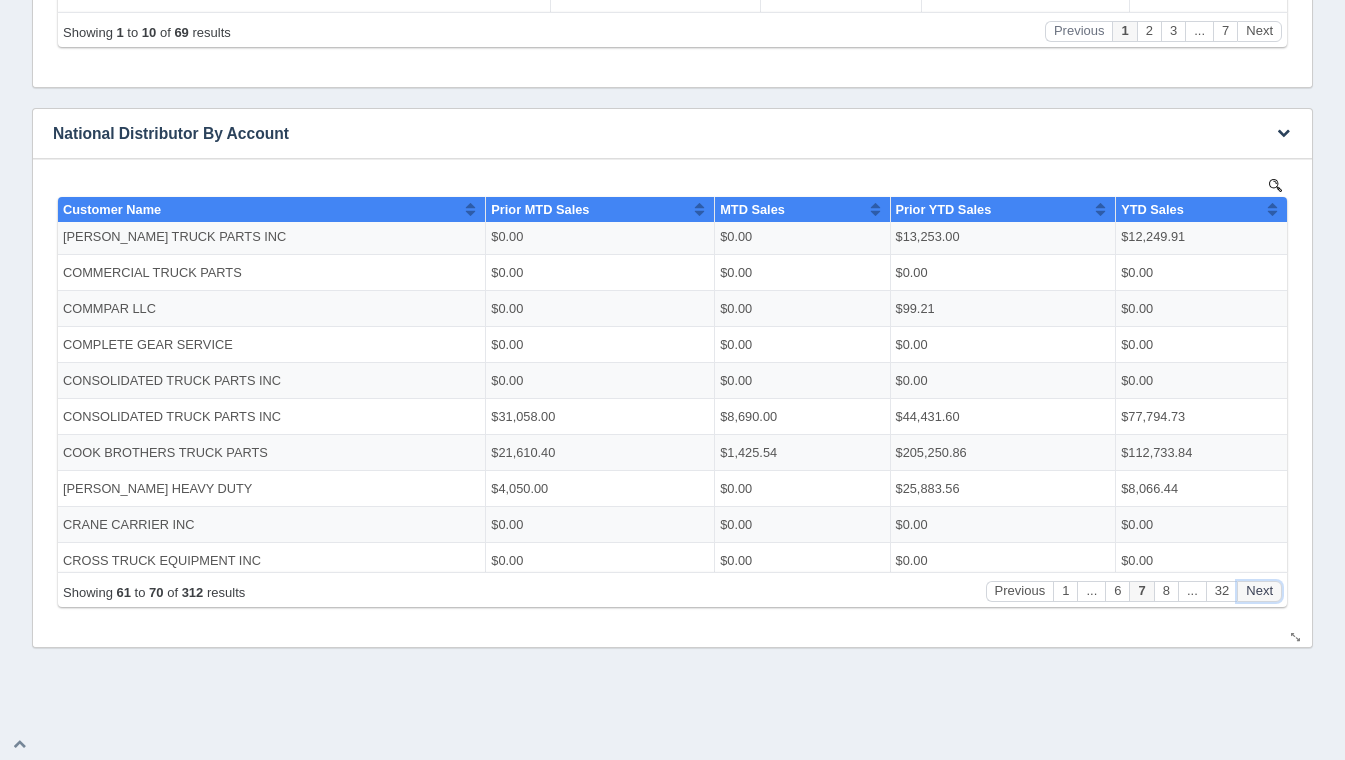 click on "Next" at bounding box center [1259, 590] 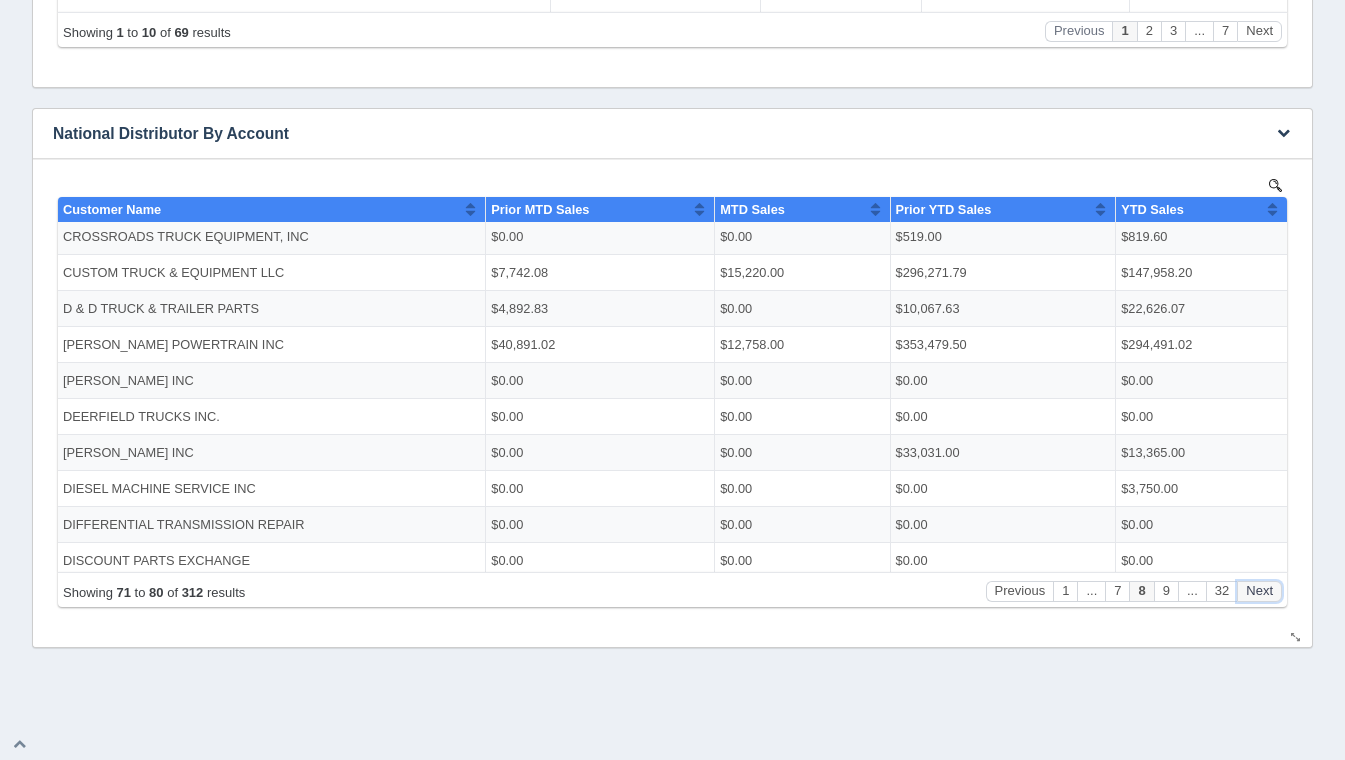 click on "Next" at bounding box center (1259, 590) 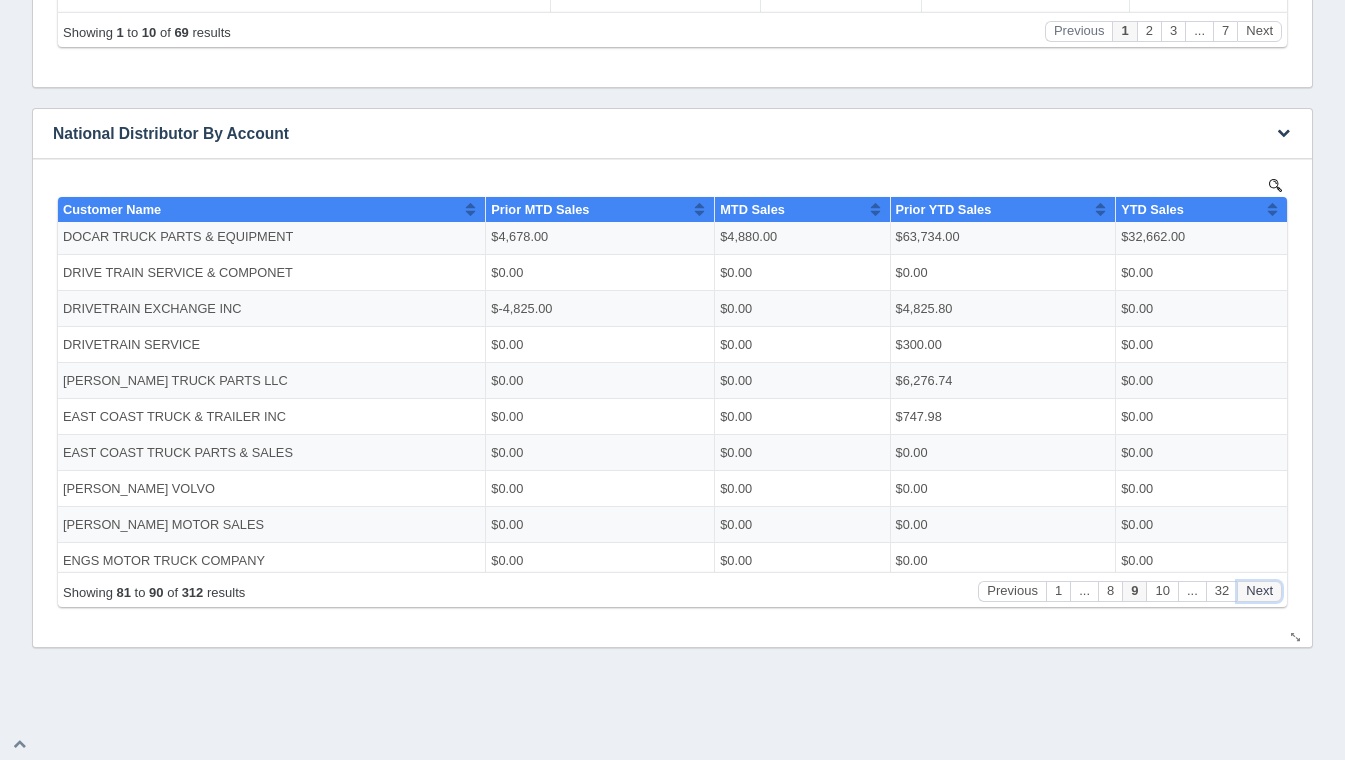 click on "Next" at bounding box center [1259, 590] 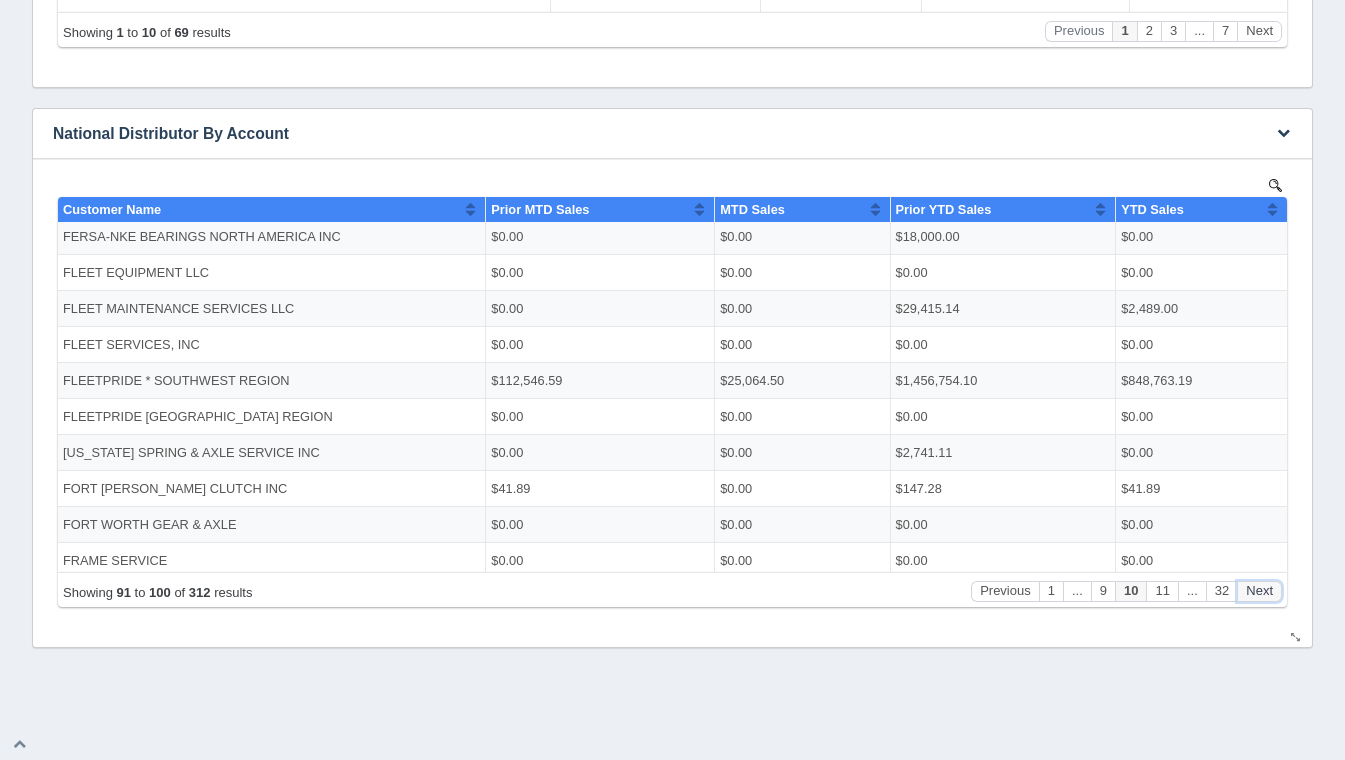 click on "Next" at bounding box center (1259, 590) 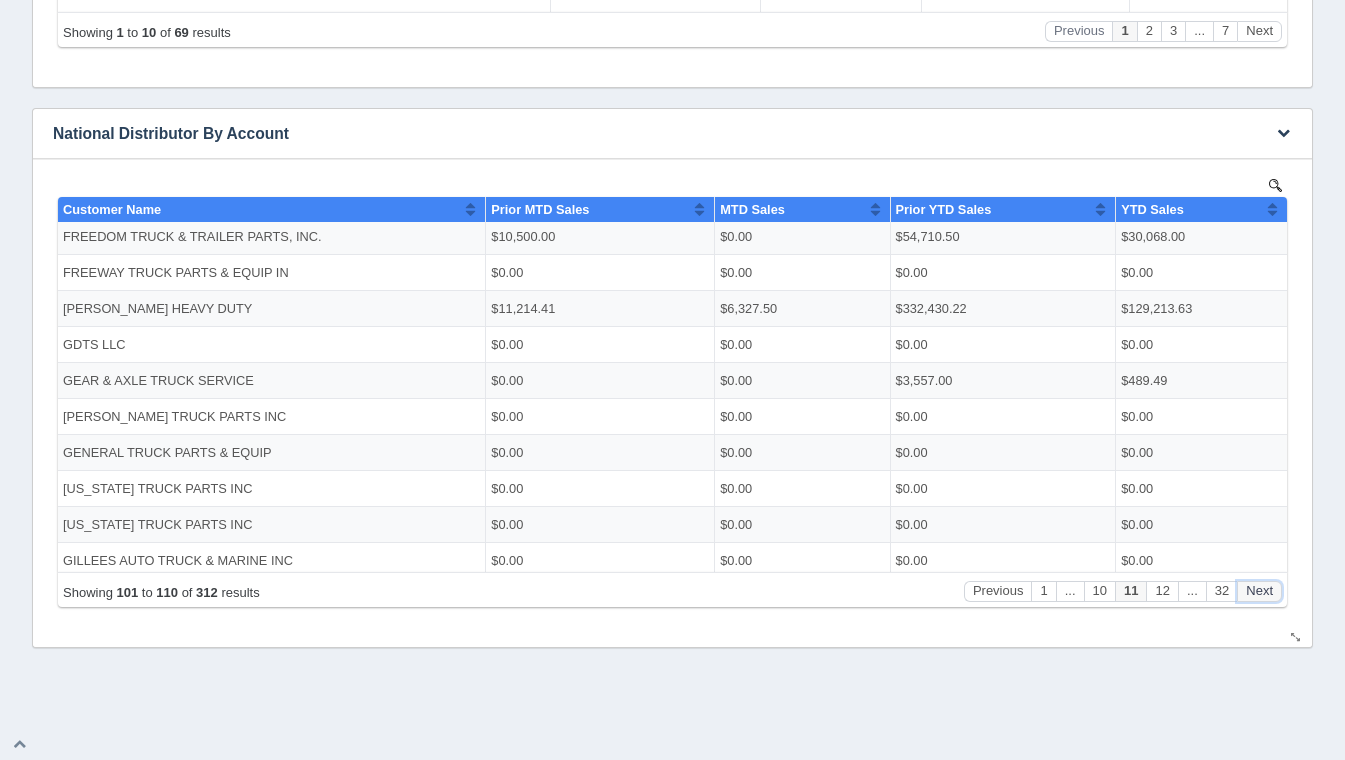 click on "Next" at bounding box center [1259, 590] 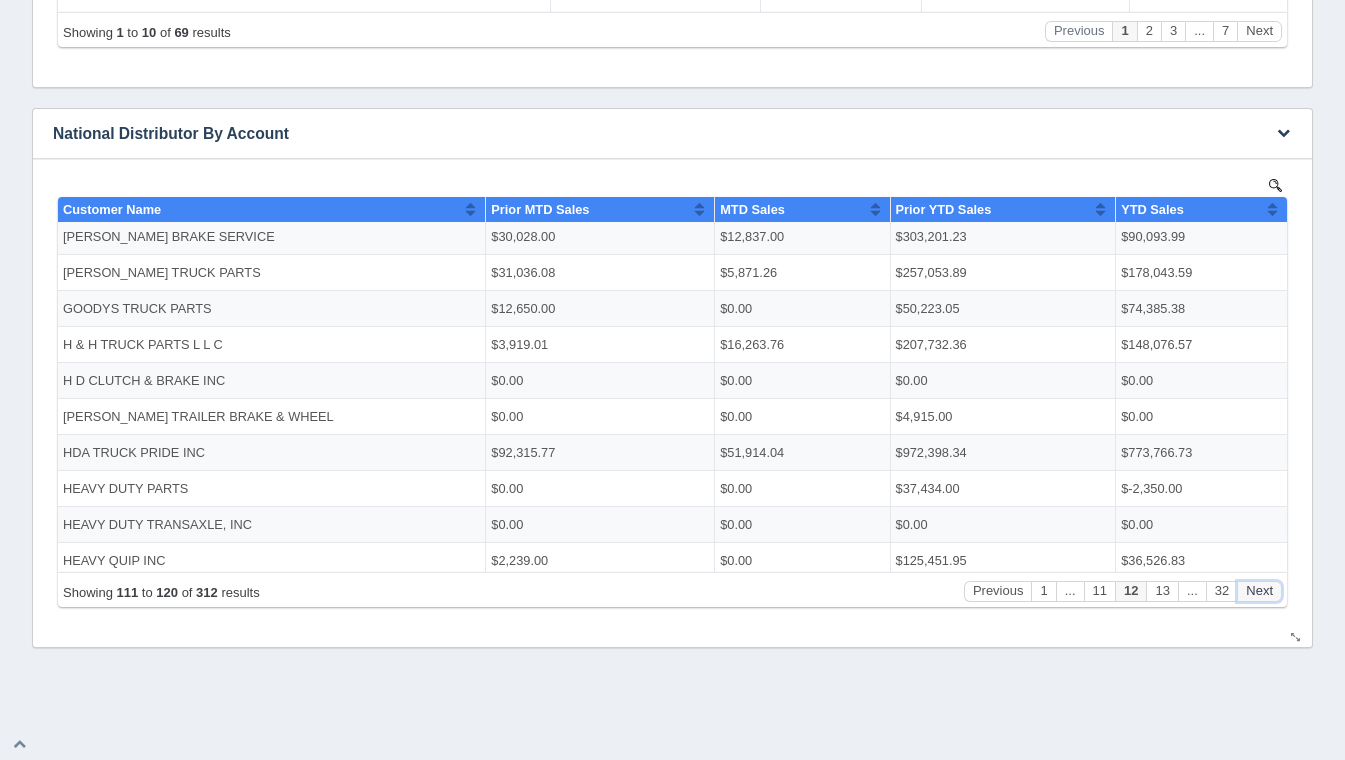 click on "Next" at bounding box center (1259, 590) 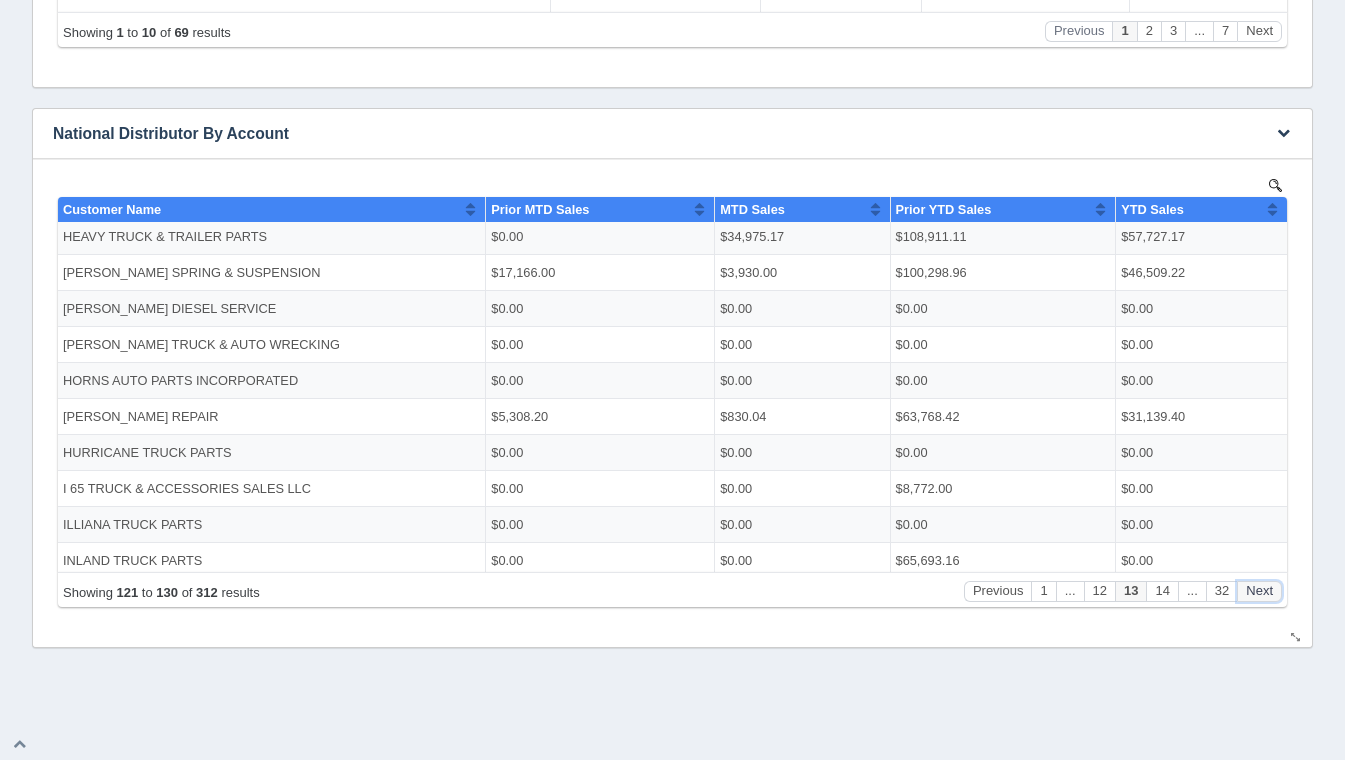 click on "Next" at bounding box center (1259, 590) 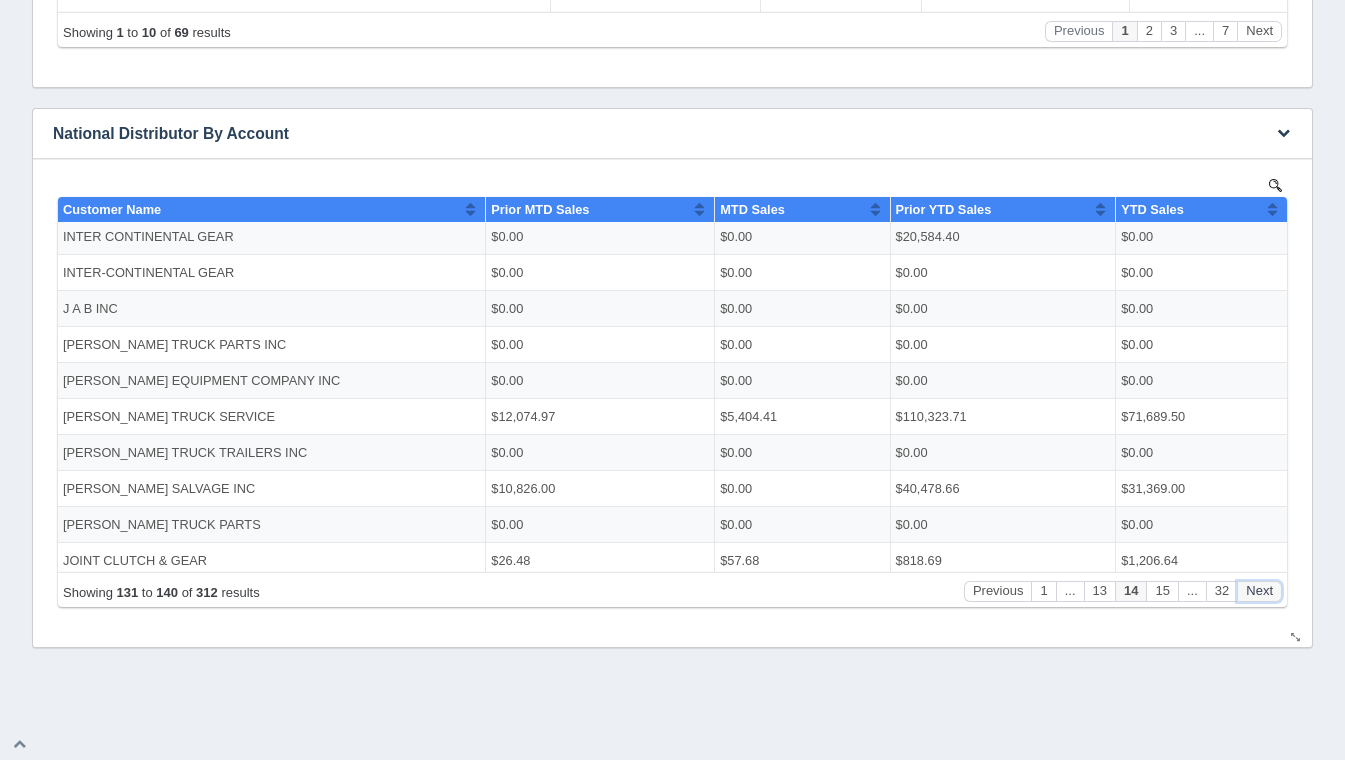 click on "Next" at bounding box center (1259, 590) 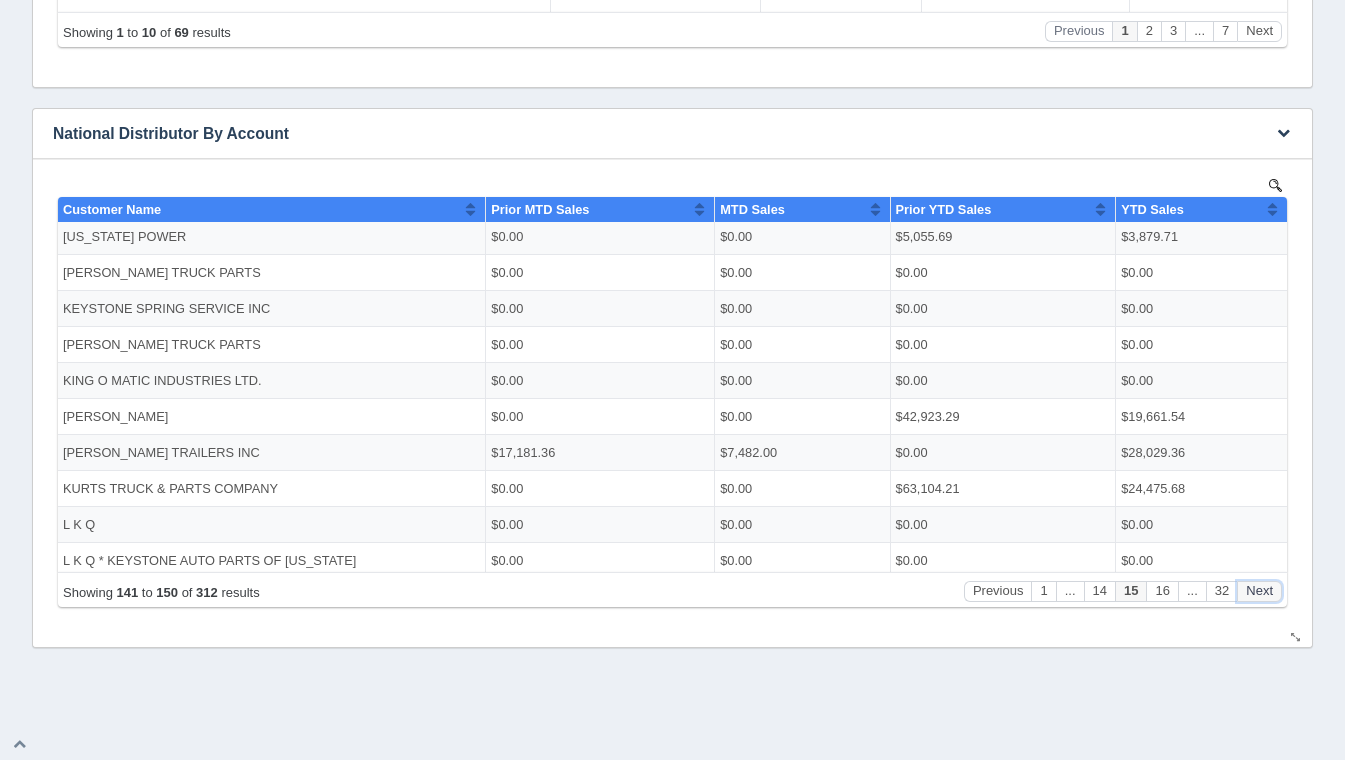 click on "Next" at bounding box center (1259, 590) 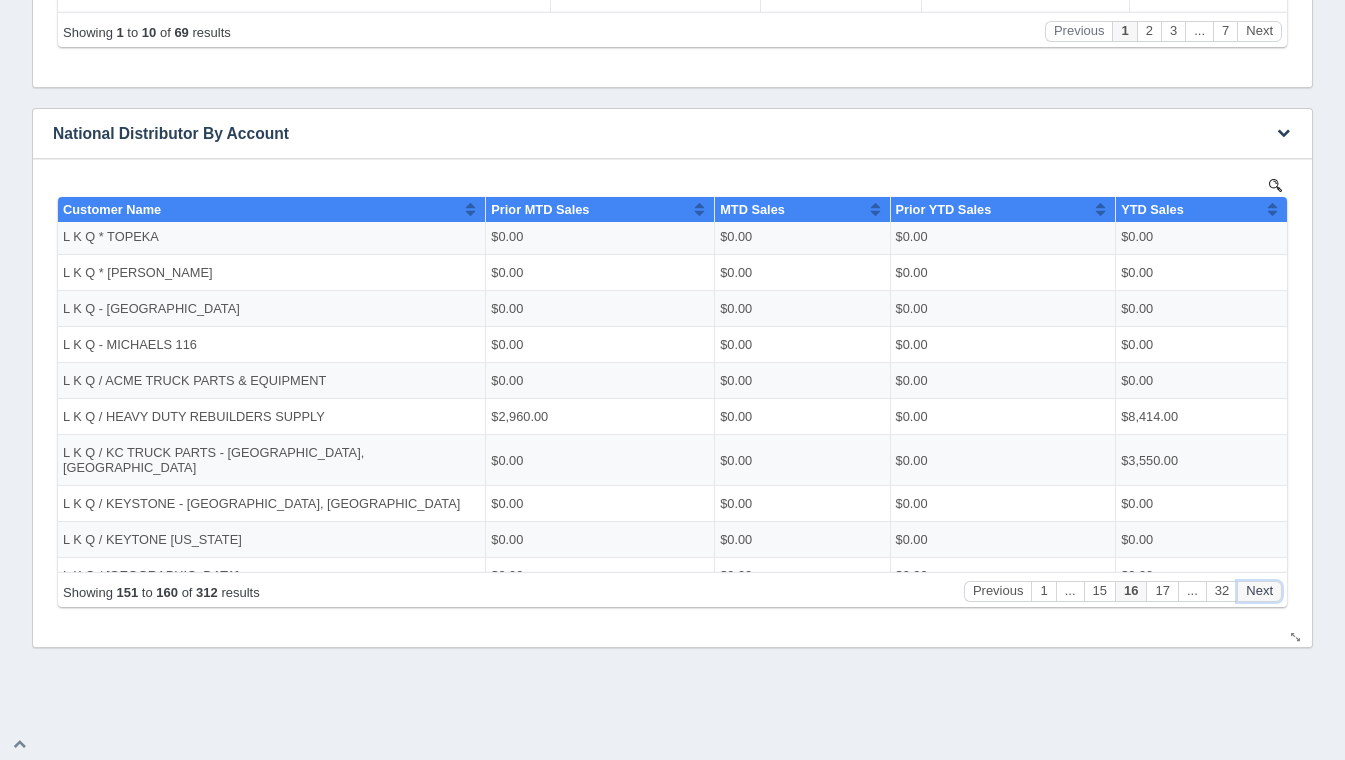 click on "Next" at bounding box center (1259, 590) 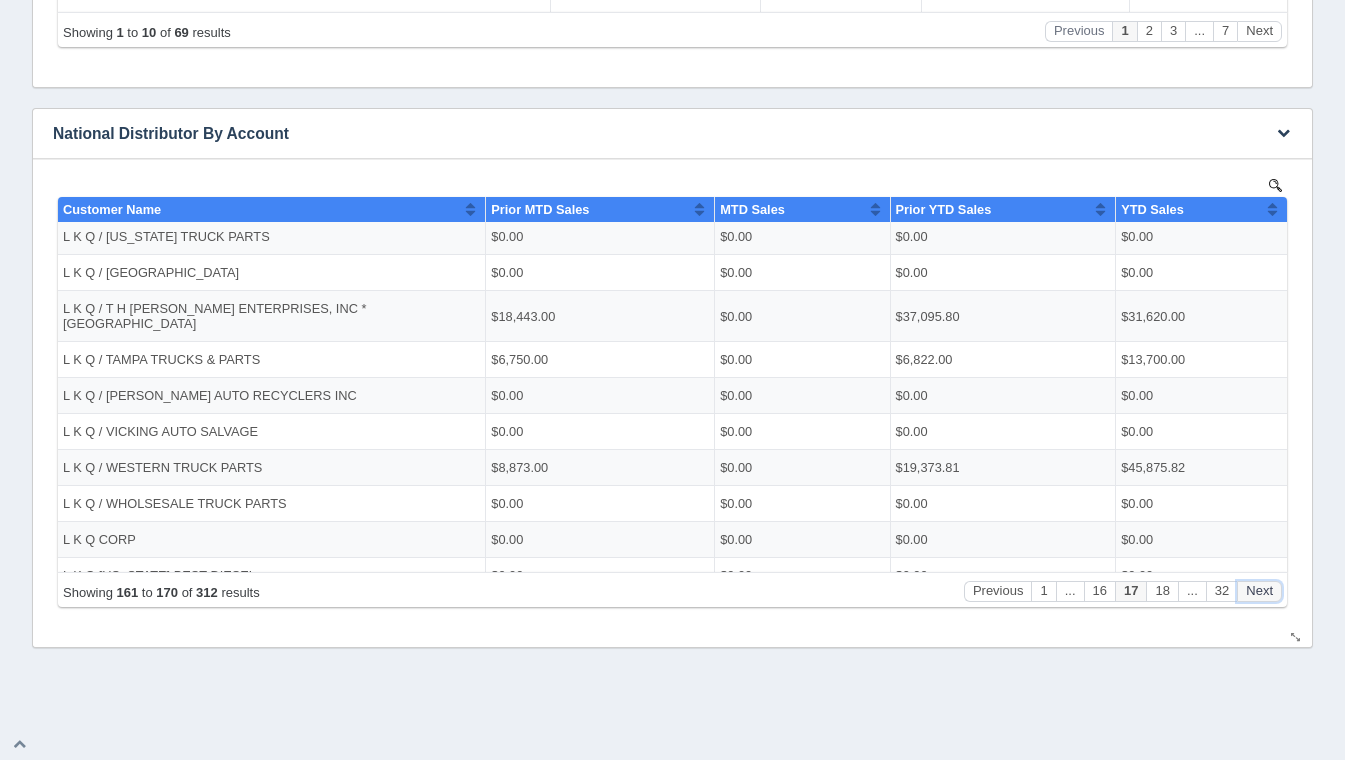 click on "Next" at bounding box center (1259, 590) 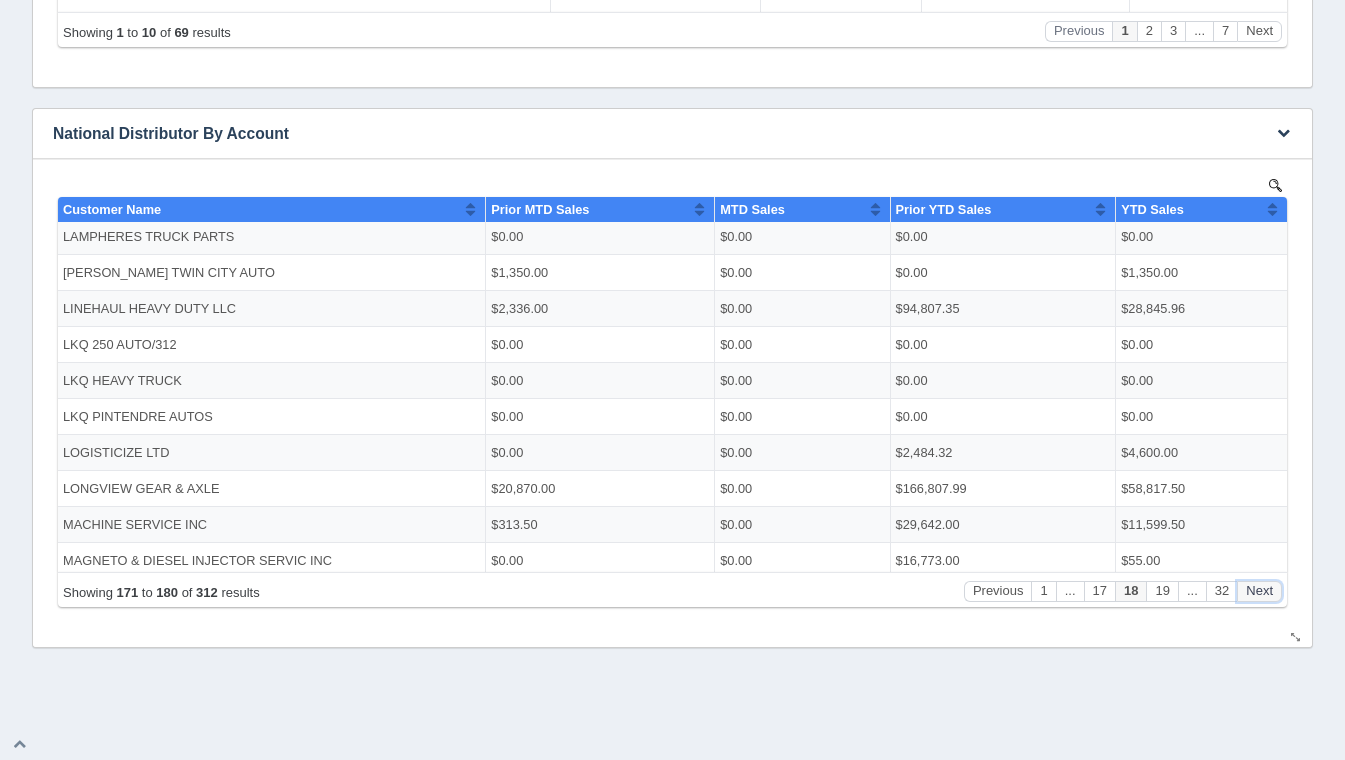 click on "Next" at bounding box center [1259, 590] 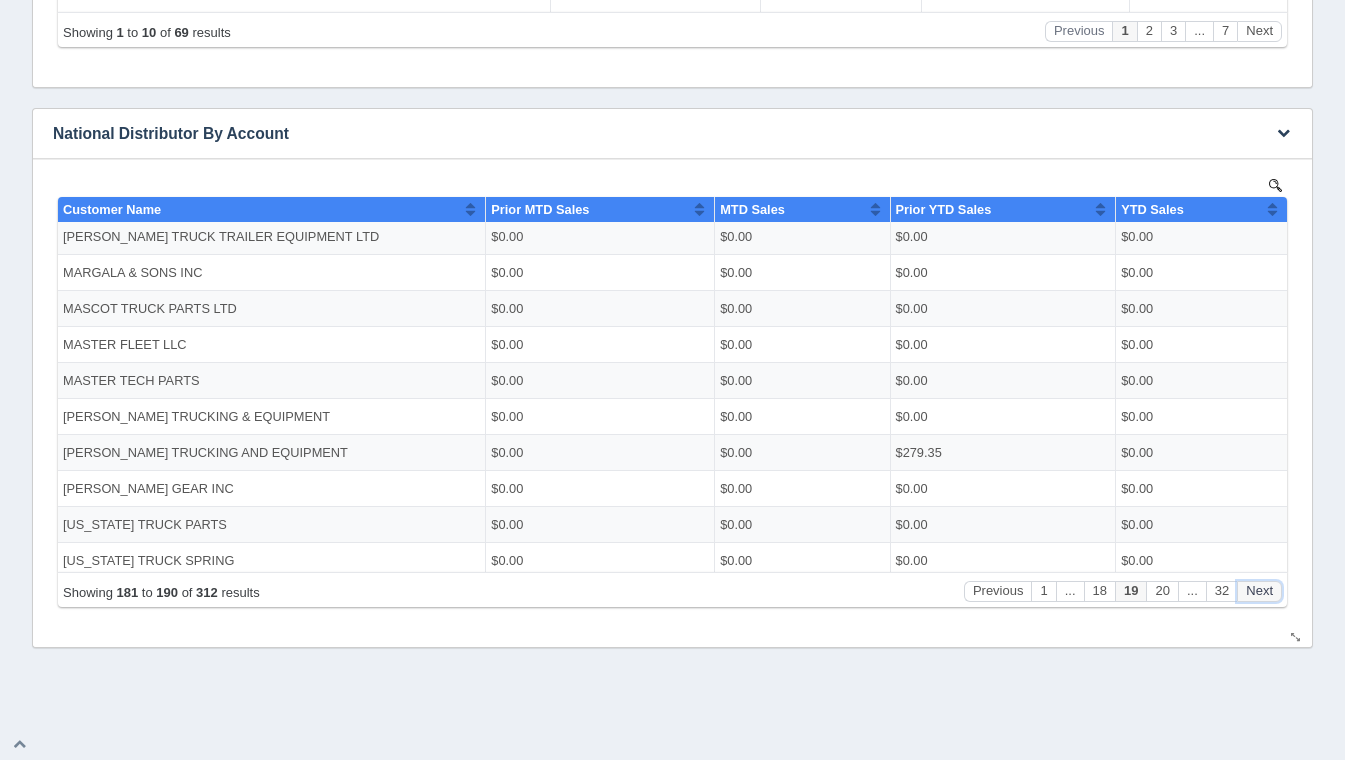 click on "Next" at bounding box center [1259, 590] 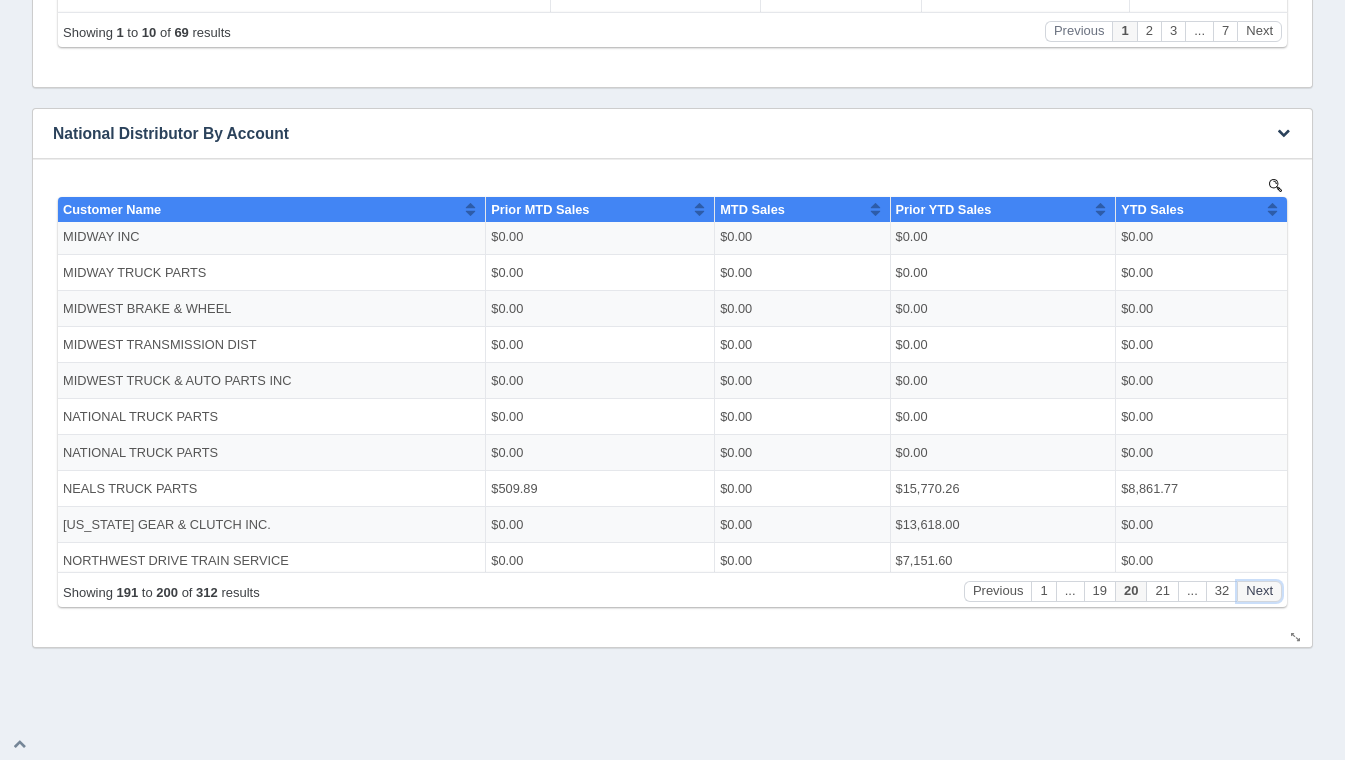 click on "Next" at bounding box center [1259, 590] 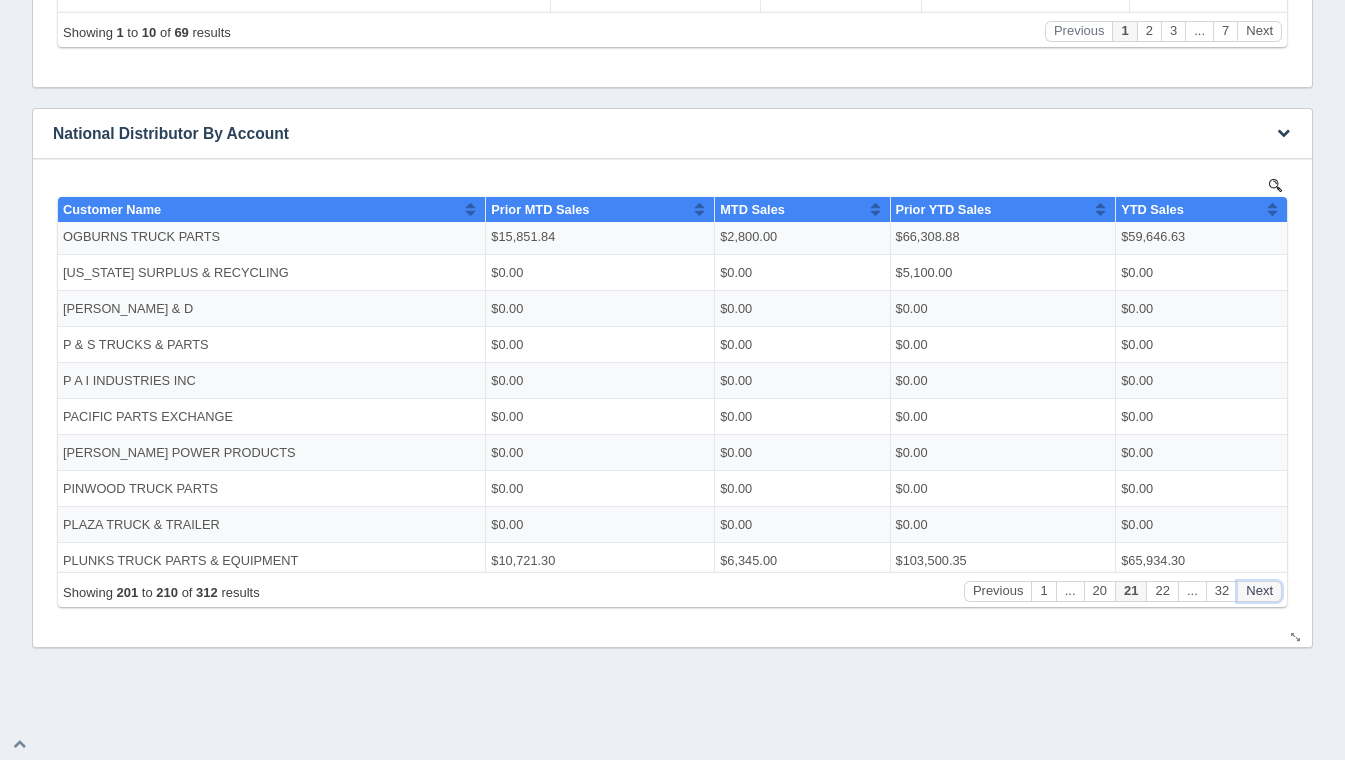 click on "Next" at bounding box center (1259, 590) 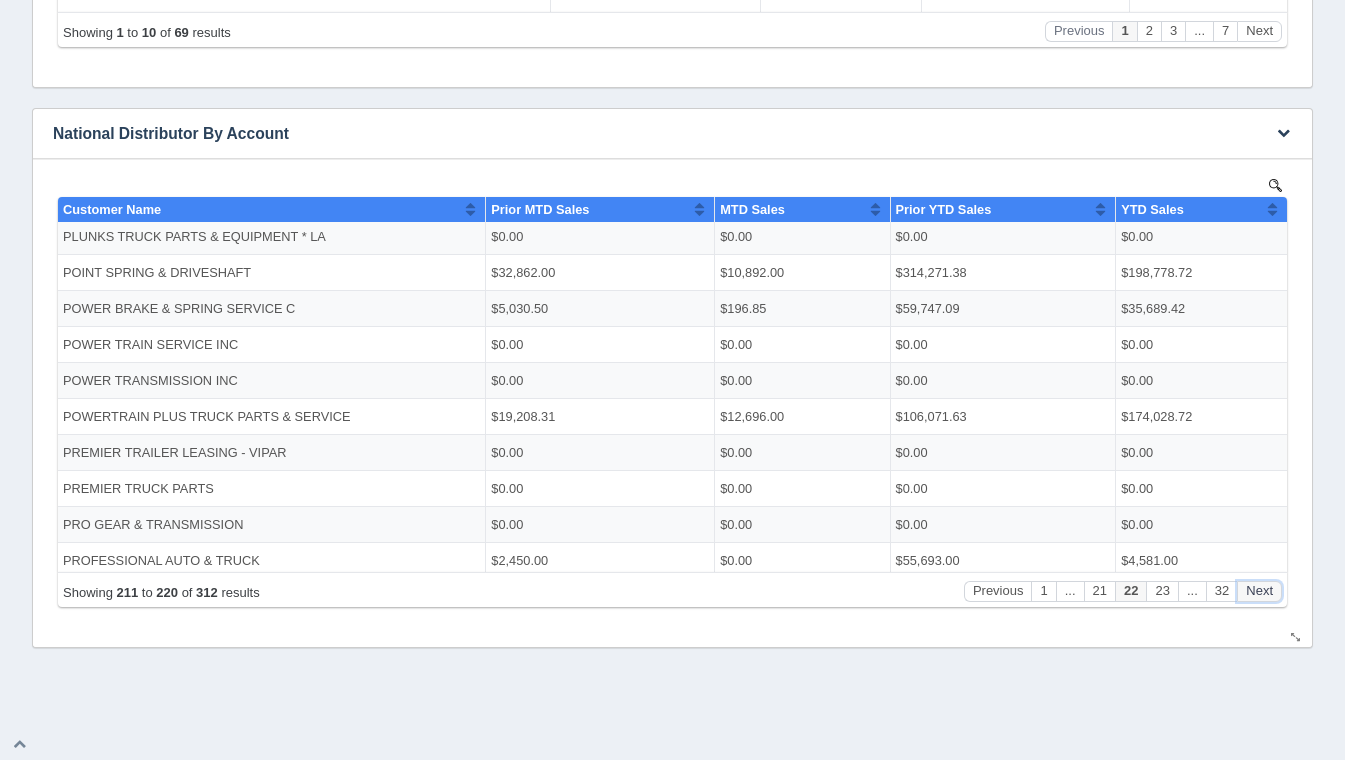 click on "Next" at bounding box center [1259, 590] 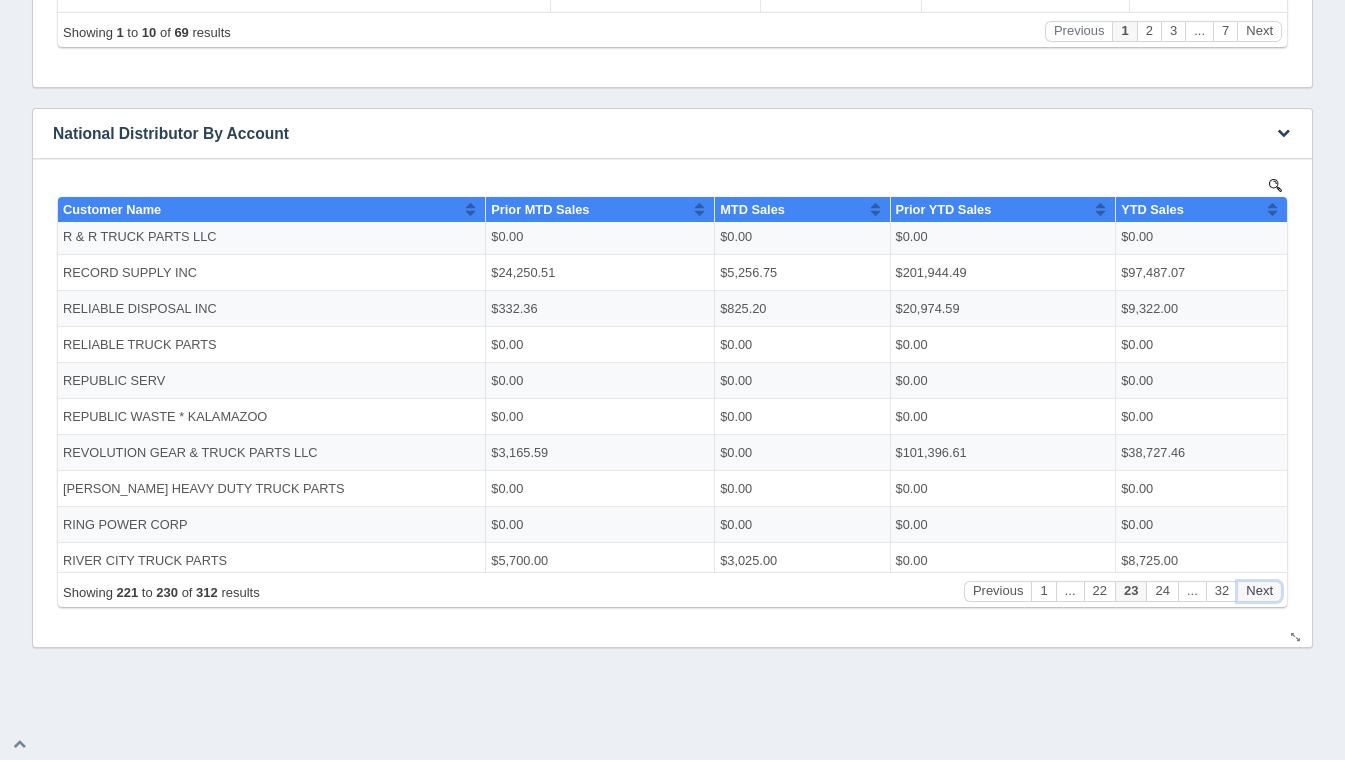click on "Next" at bounding box center [1259, 590] 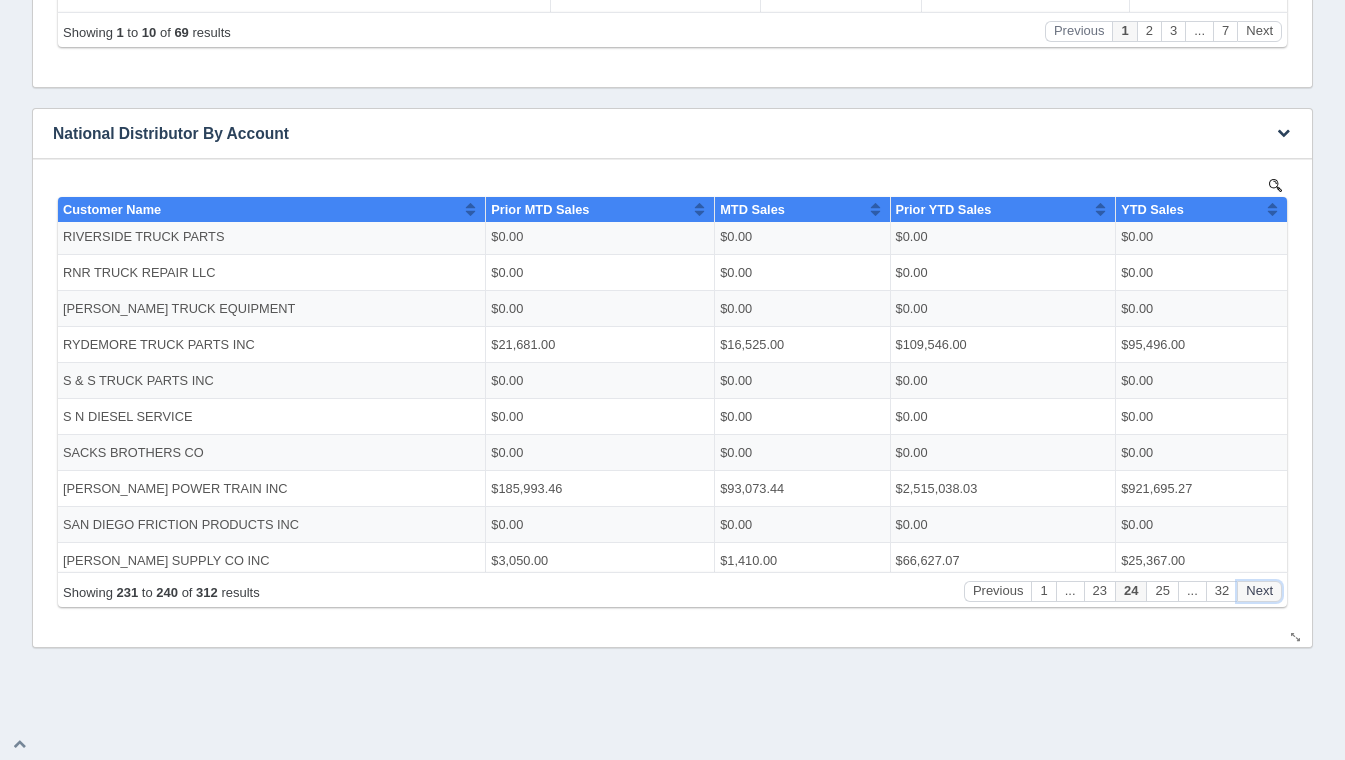 click on "Next" at bounding box center (1259, 590) 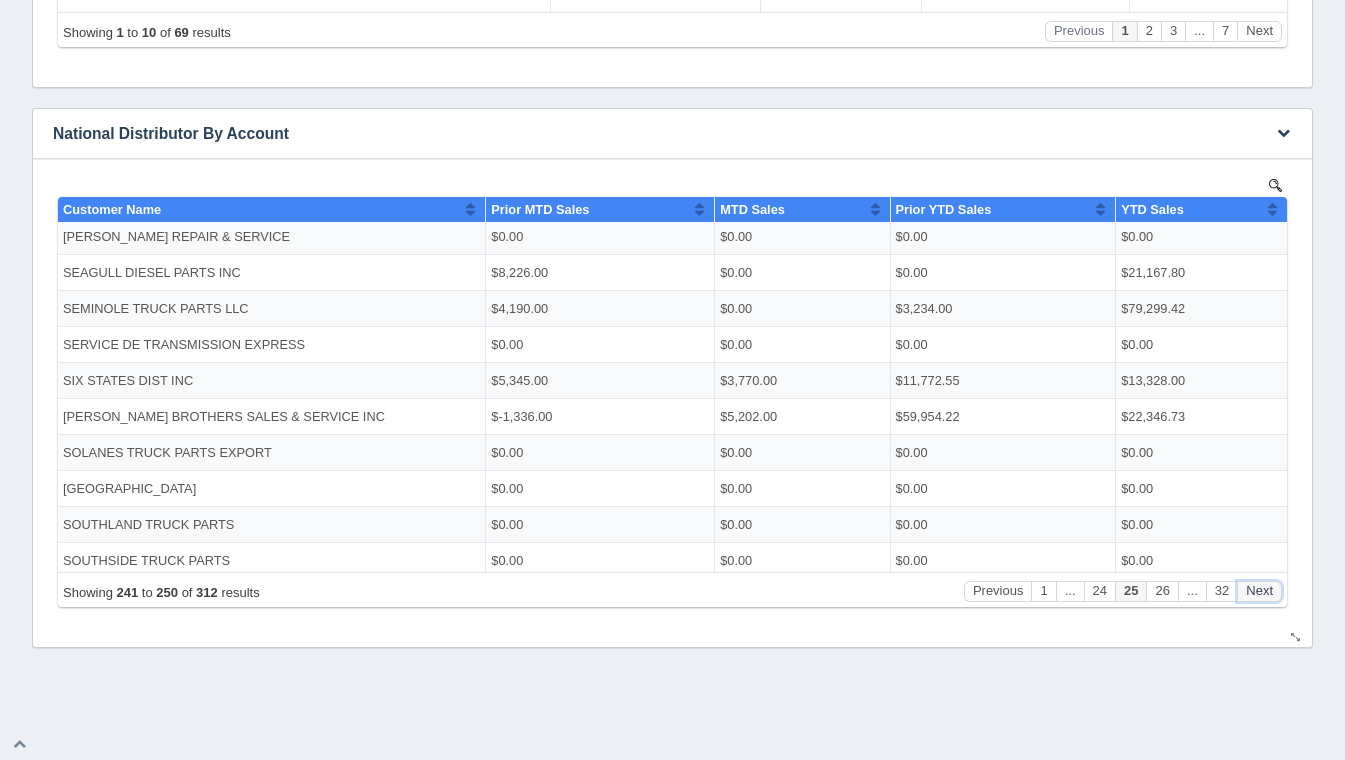 click on "Next" at bounding box center (1259, 590) 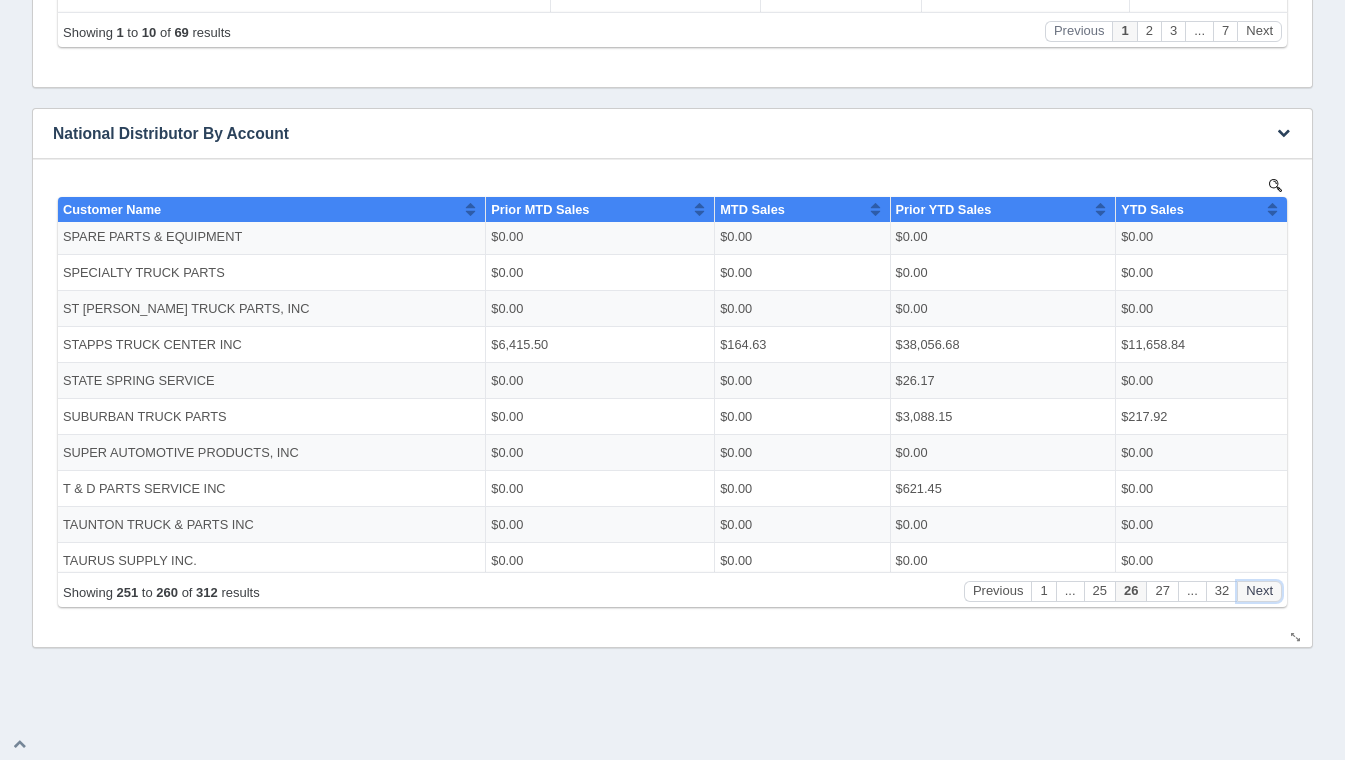 click on "Next" at bounding box center (1259, 590) 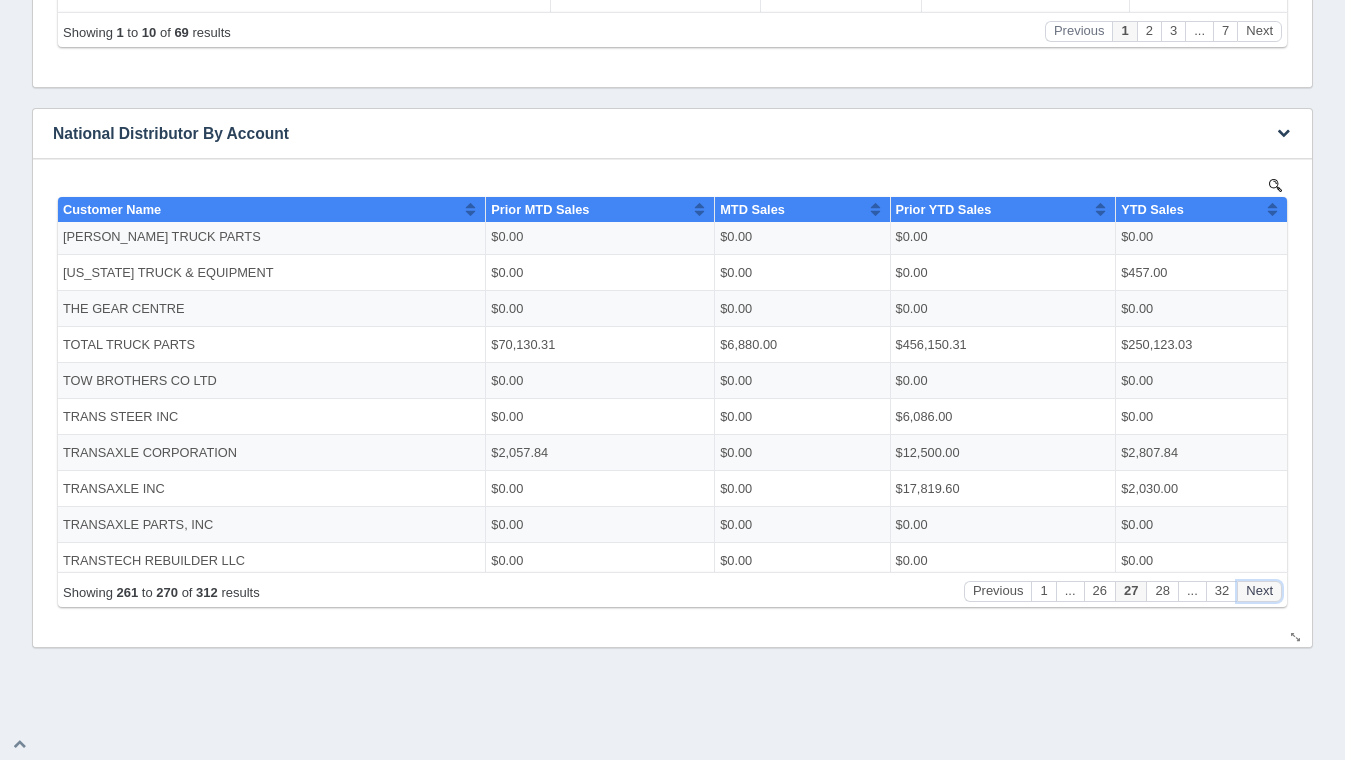 click on "Next" at bounding box center (1259, 590) 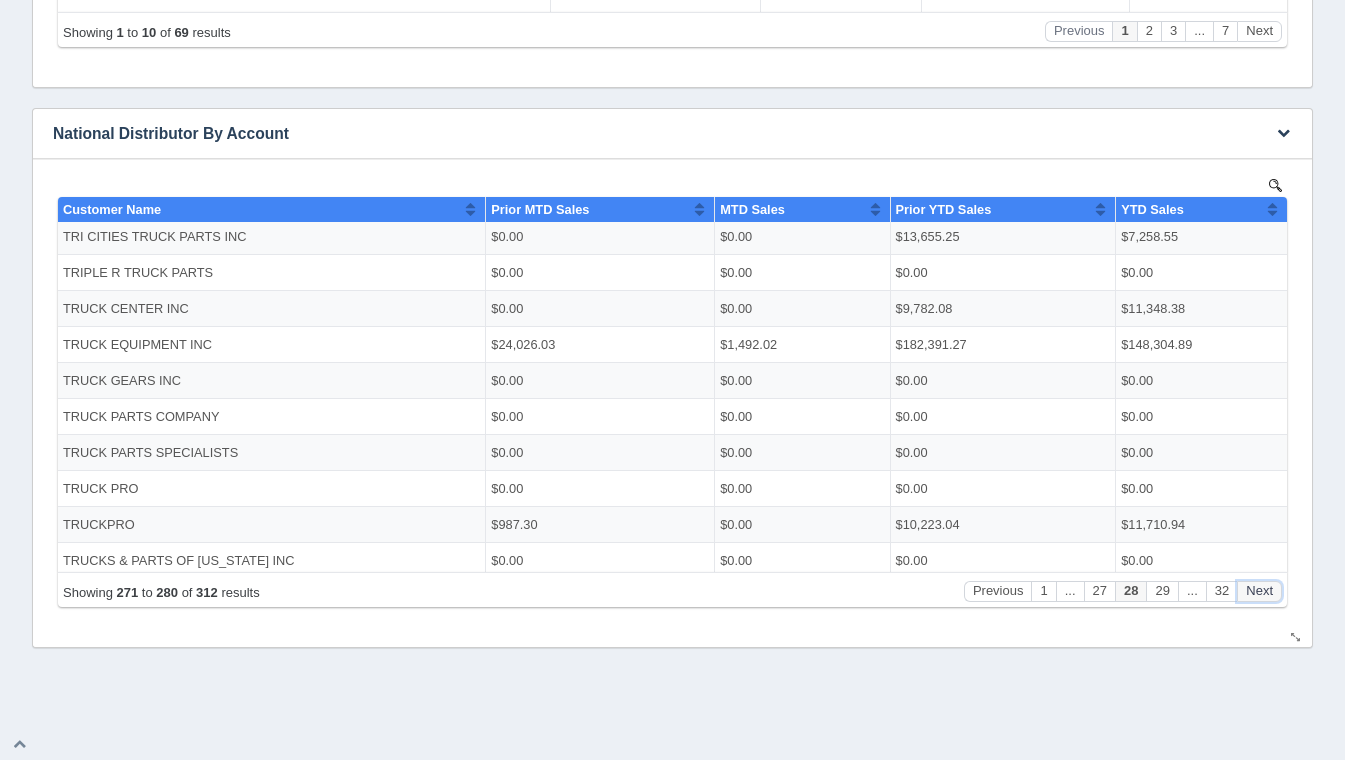 click on "Next" at bounding box center (1259, 590) 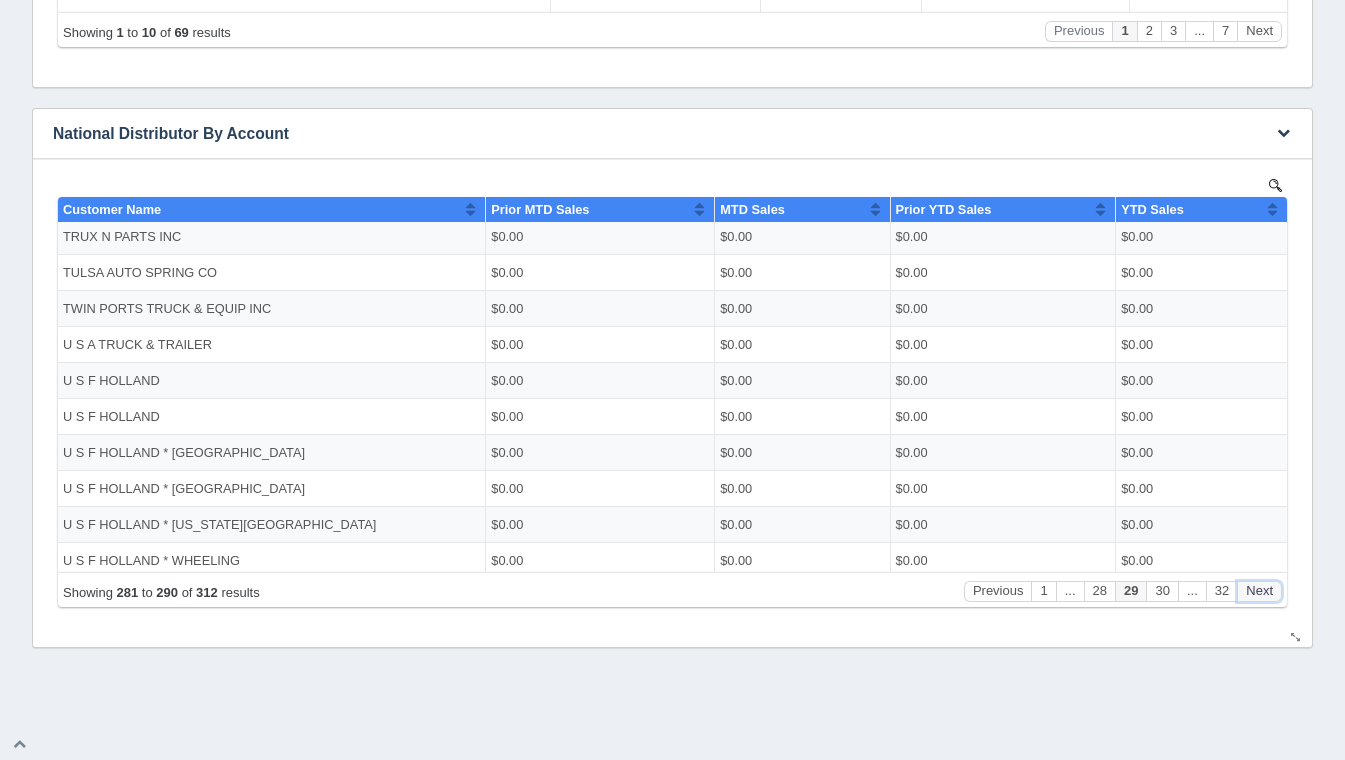 click on "Next" at bounding box center [1259, 590] 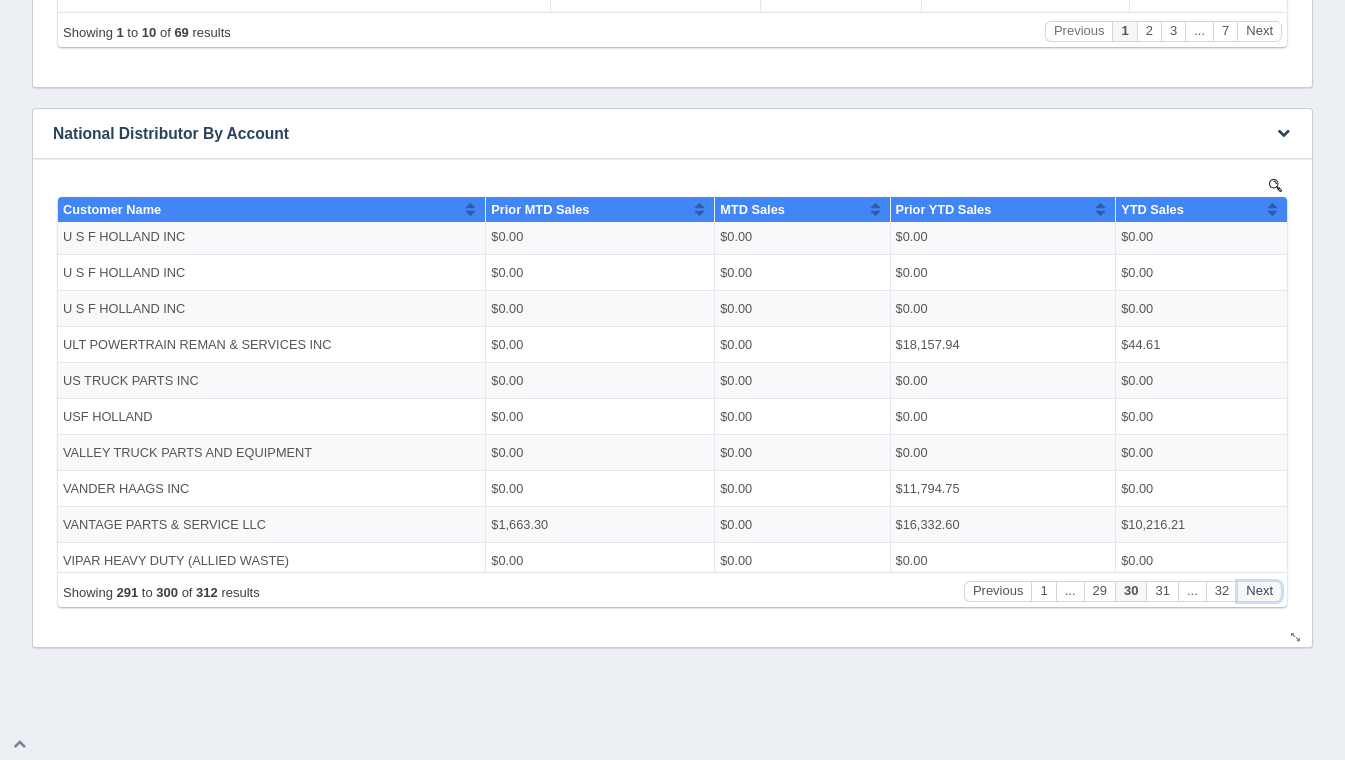click on "Next" at bounding box center (1259, 590) 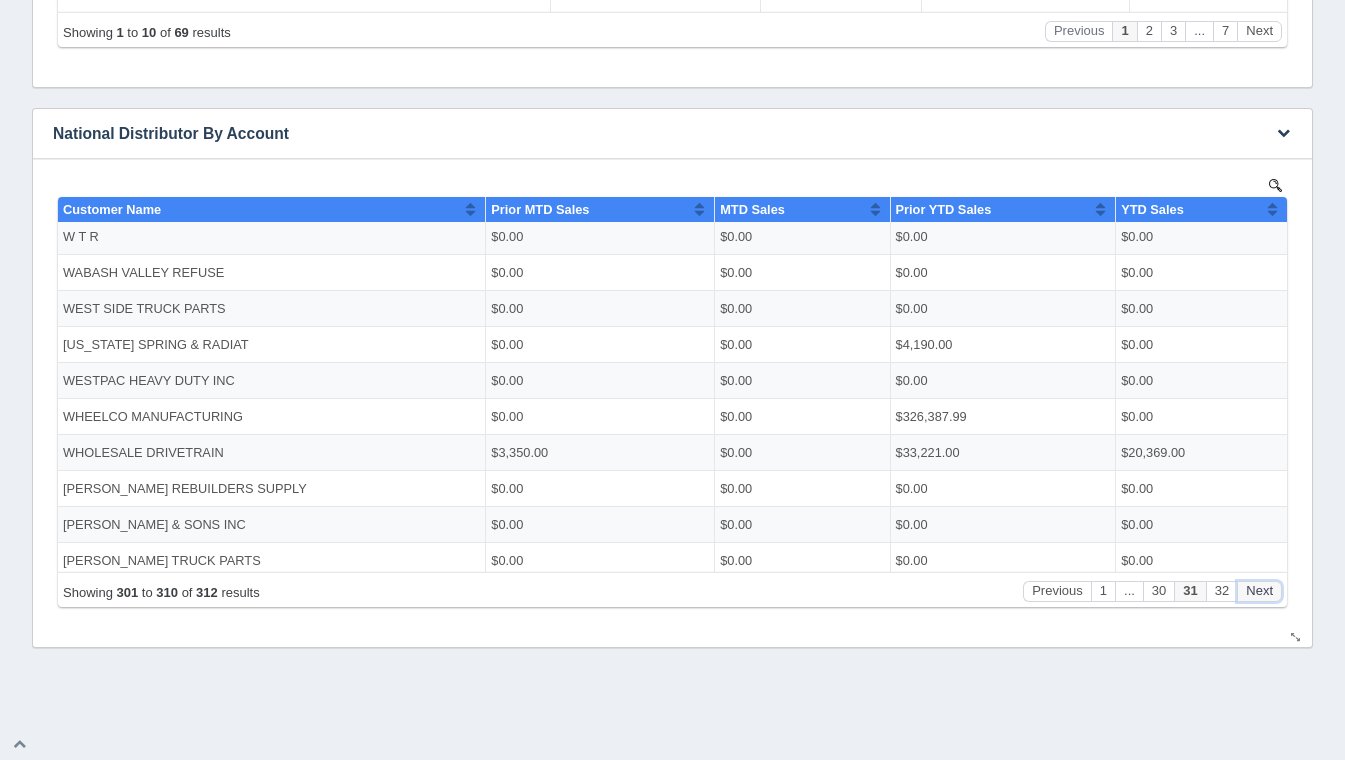 click on "Next" at bounding box center [1259, 590] 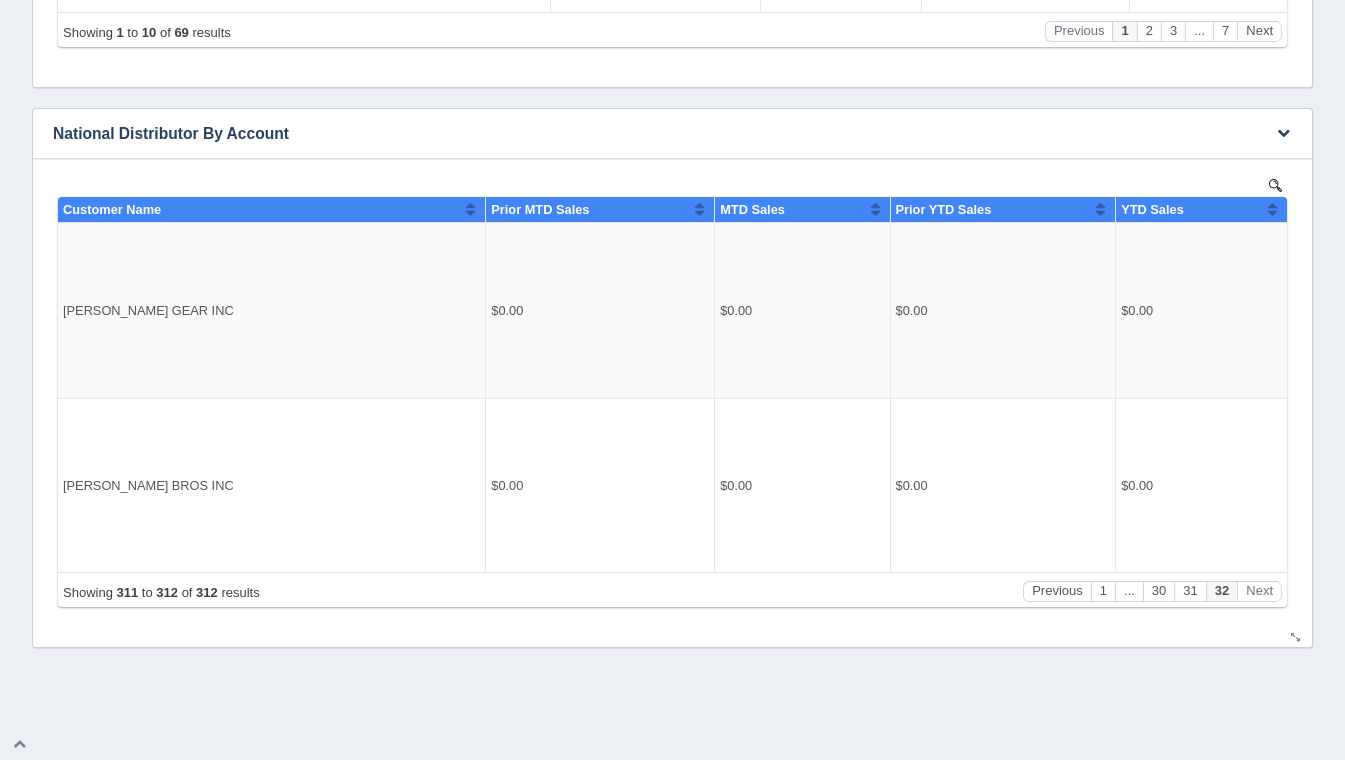 scroll, scrollTop: 0, scrollLeft: 0, axis: both 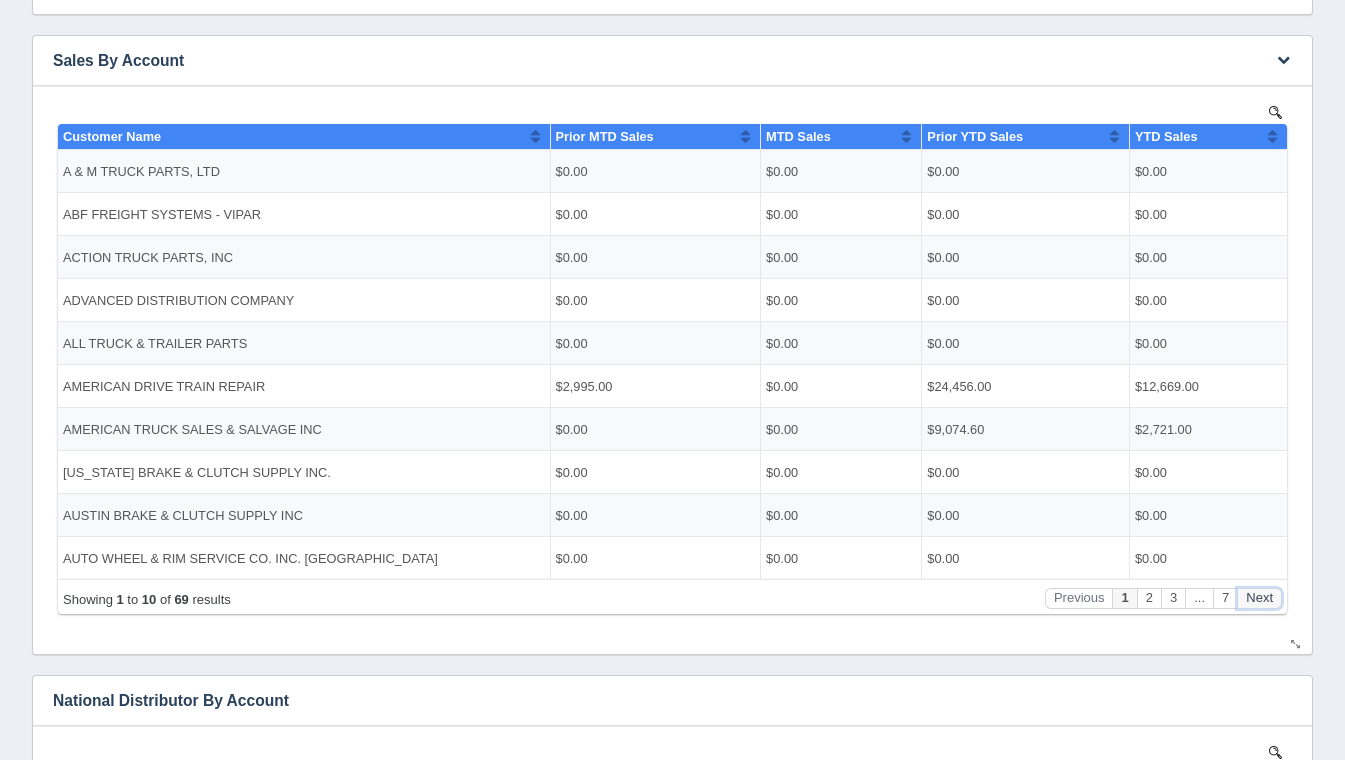 click on "Next" at bounding box center [1259, 597] 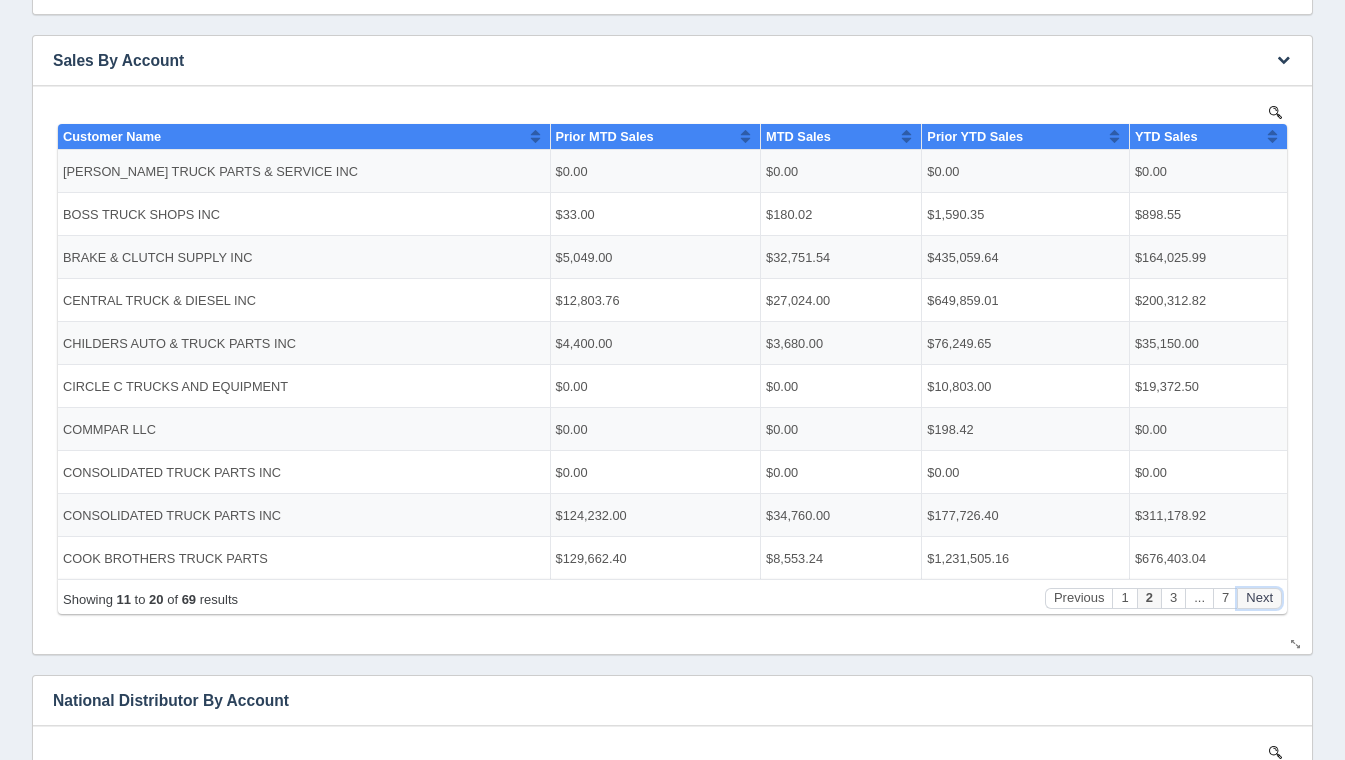 click on "Next" at bounding box center (1259, 597) 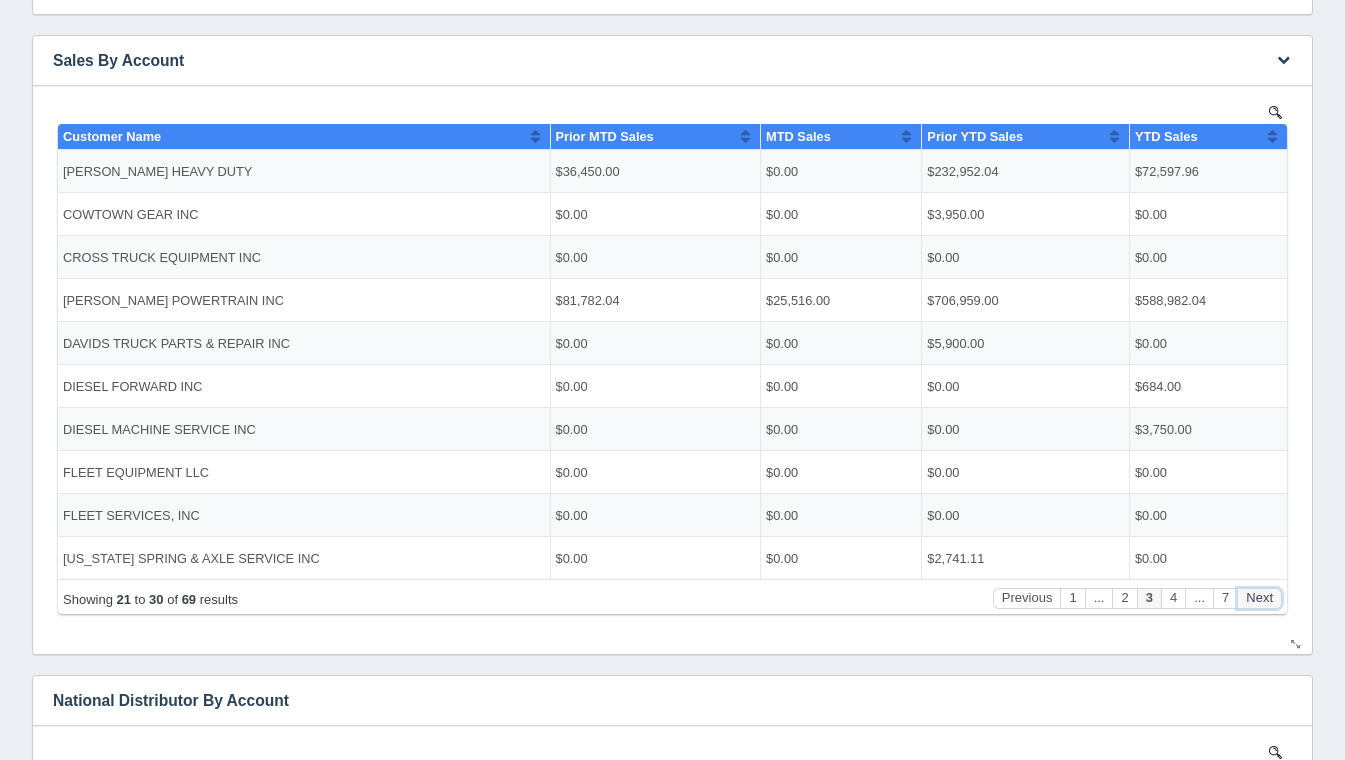 click on "Next" at bounding box center [1259, 597] 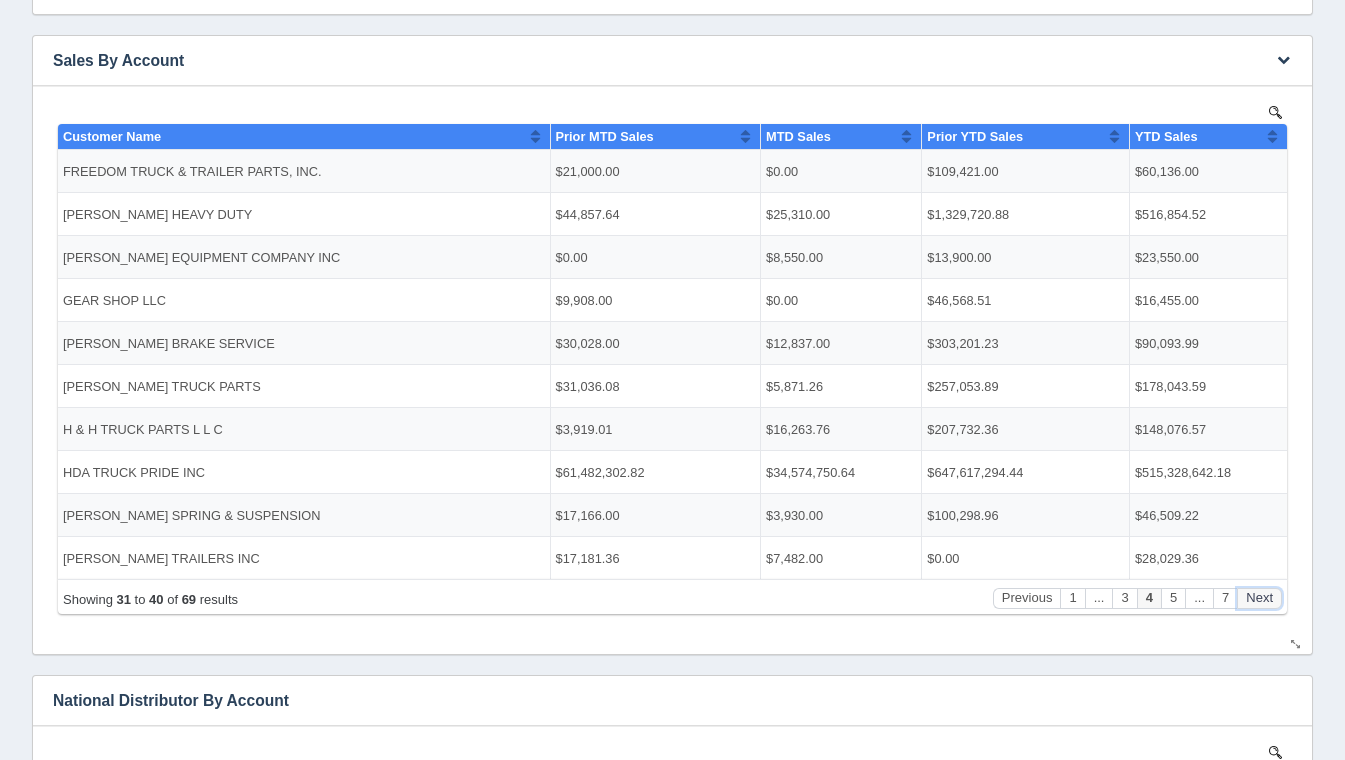 click on "Next" at bounding box center (1259, 597) 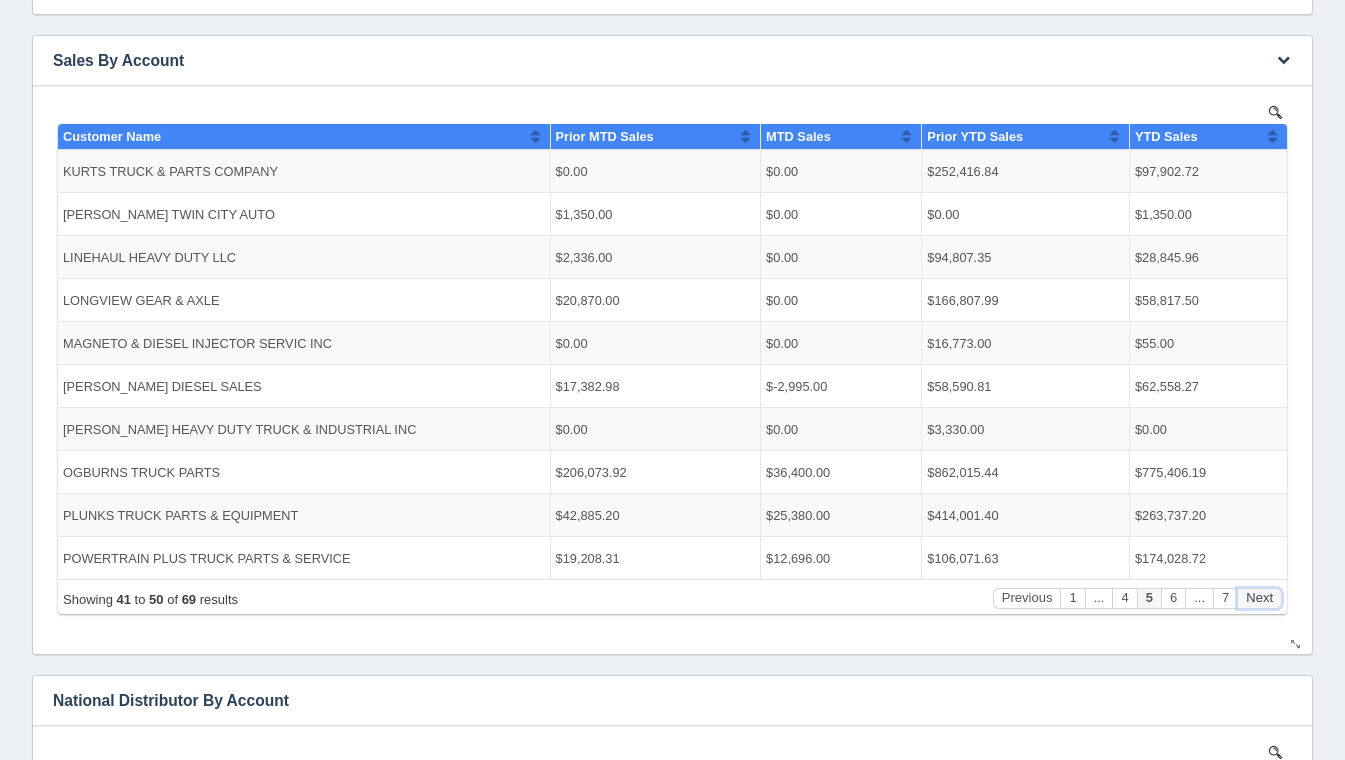 click on "Next" at bounding box center (1259, 597) 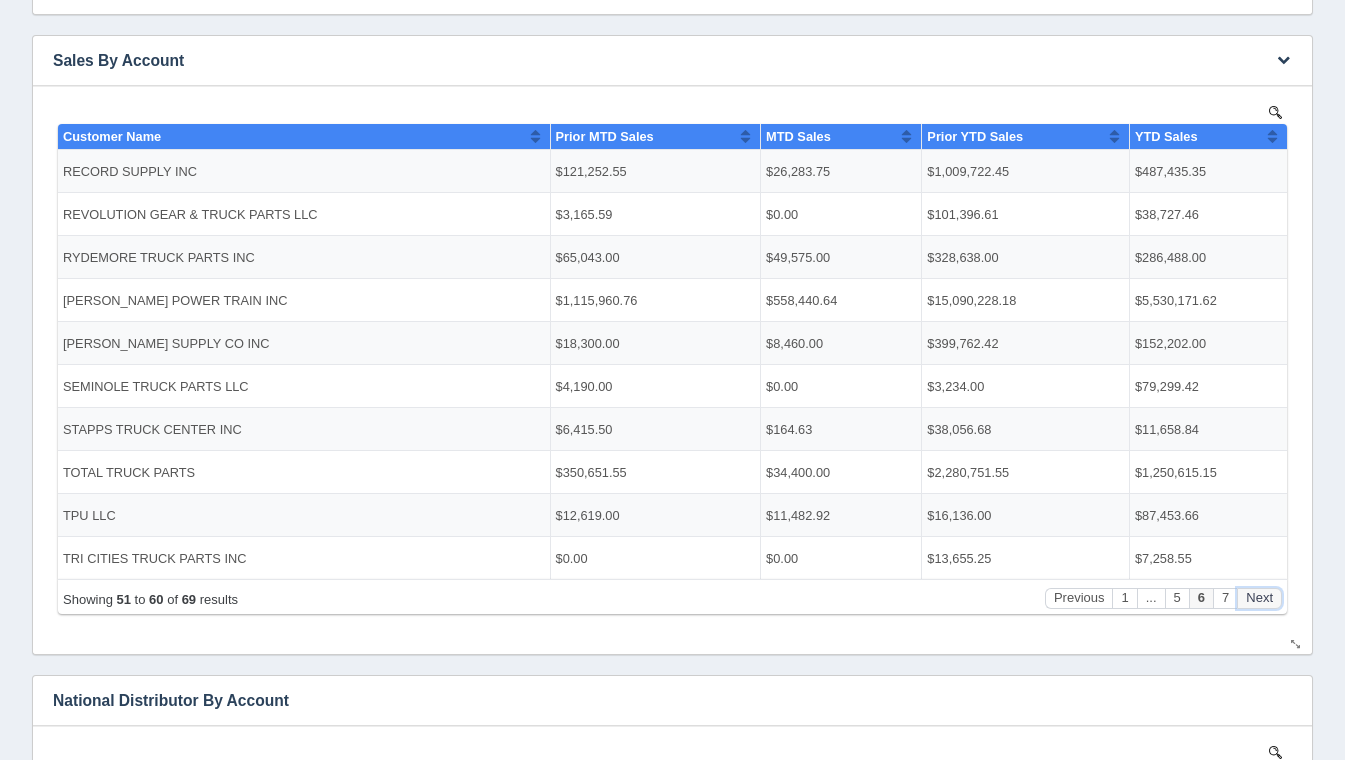 click on "Next" at bounding box center (1259, 597) 